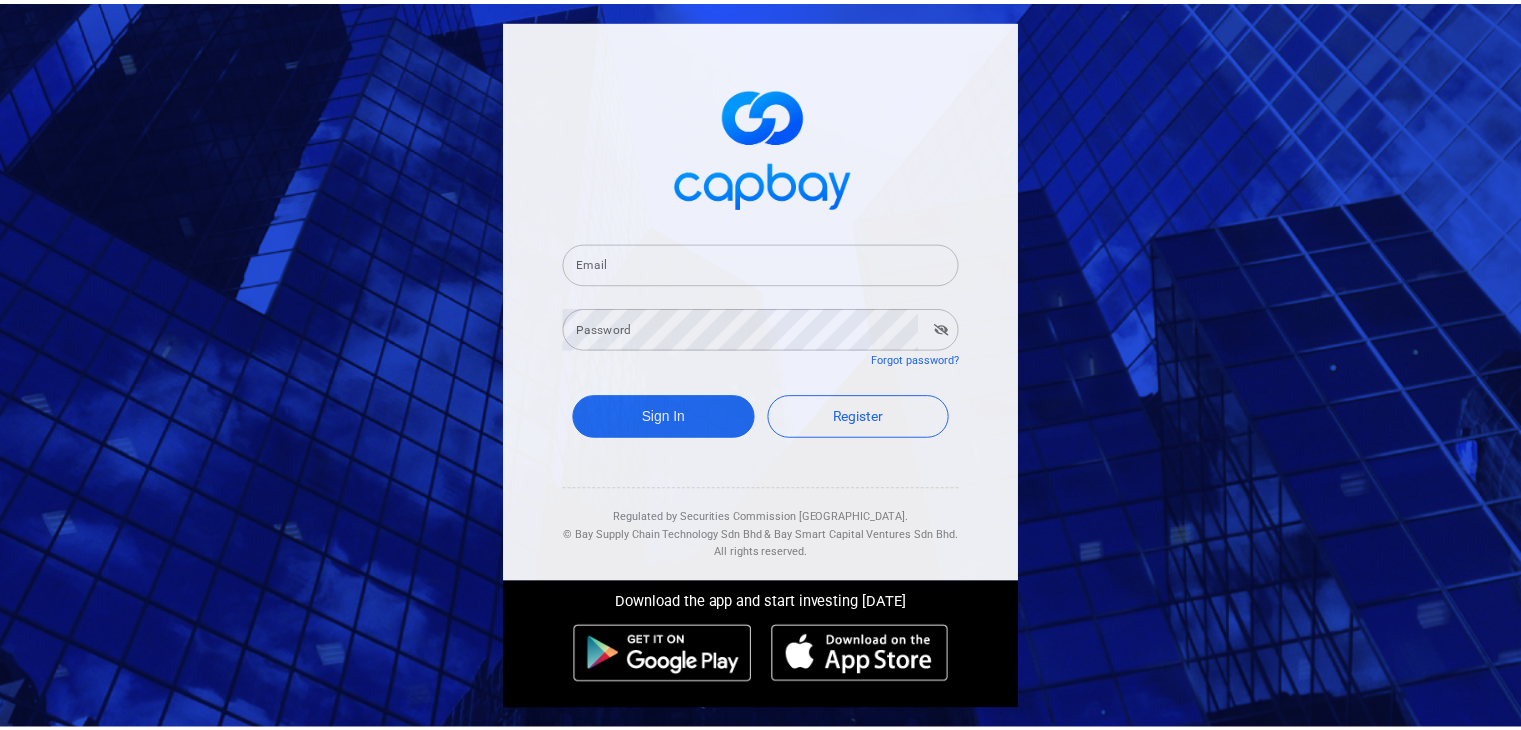 scroll, scrollTop: 0, scrollLeft: 0, axis: both 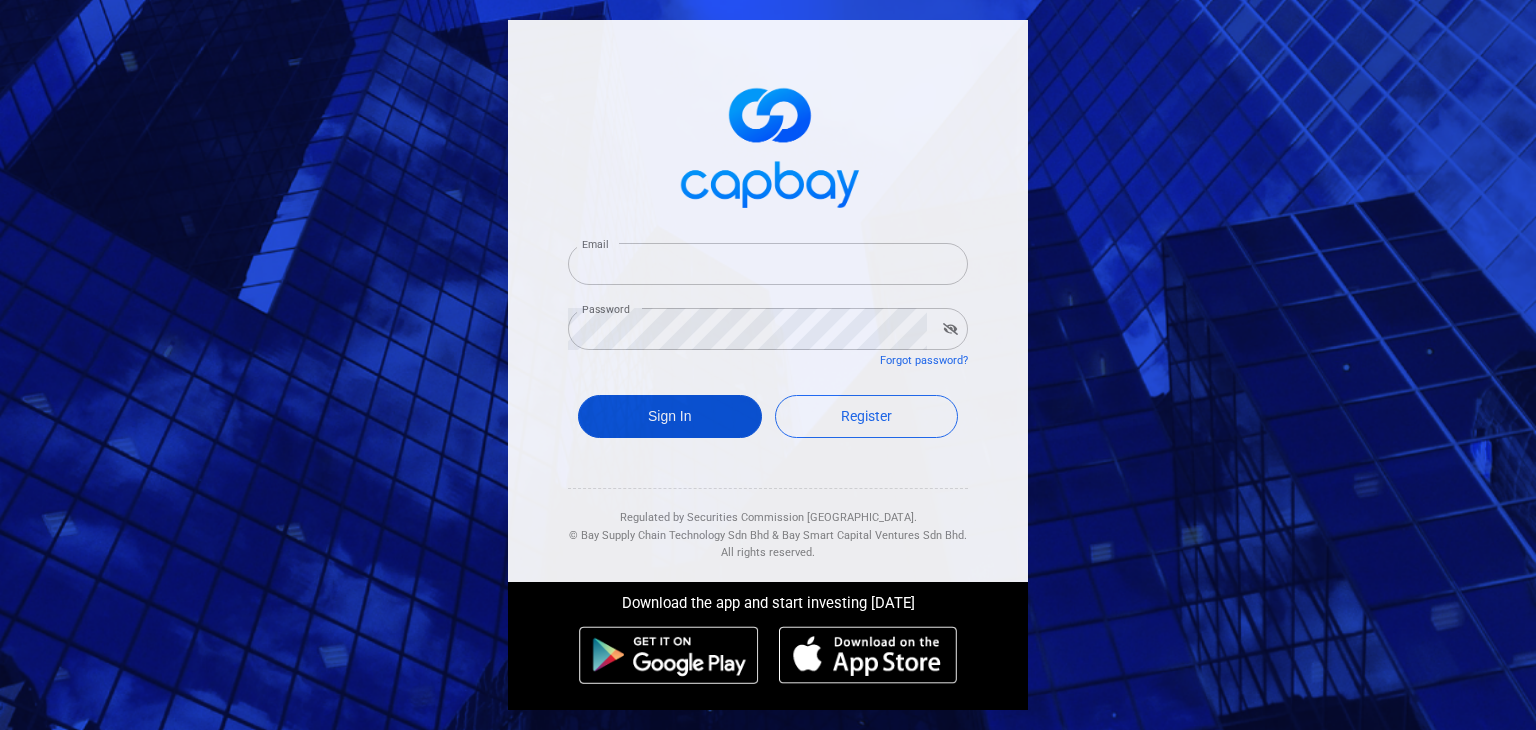 type on "[EMAIL_ADDRESS][DOMAIN_NAME]" 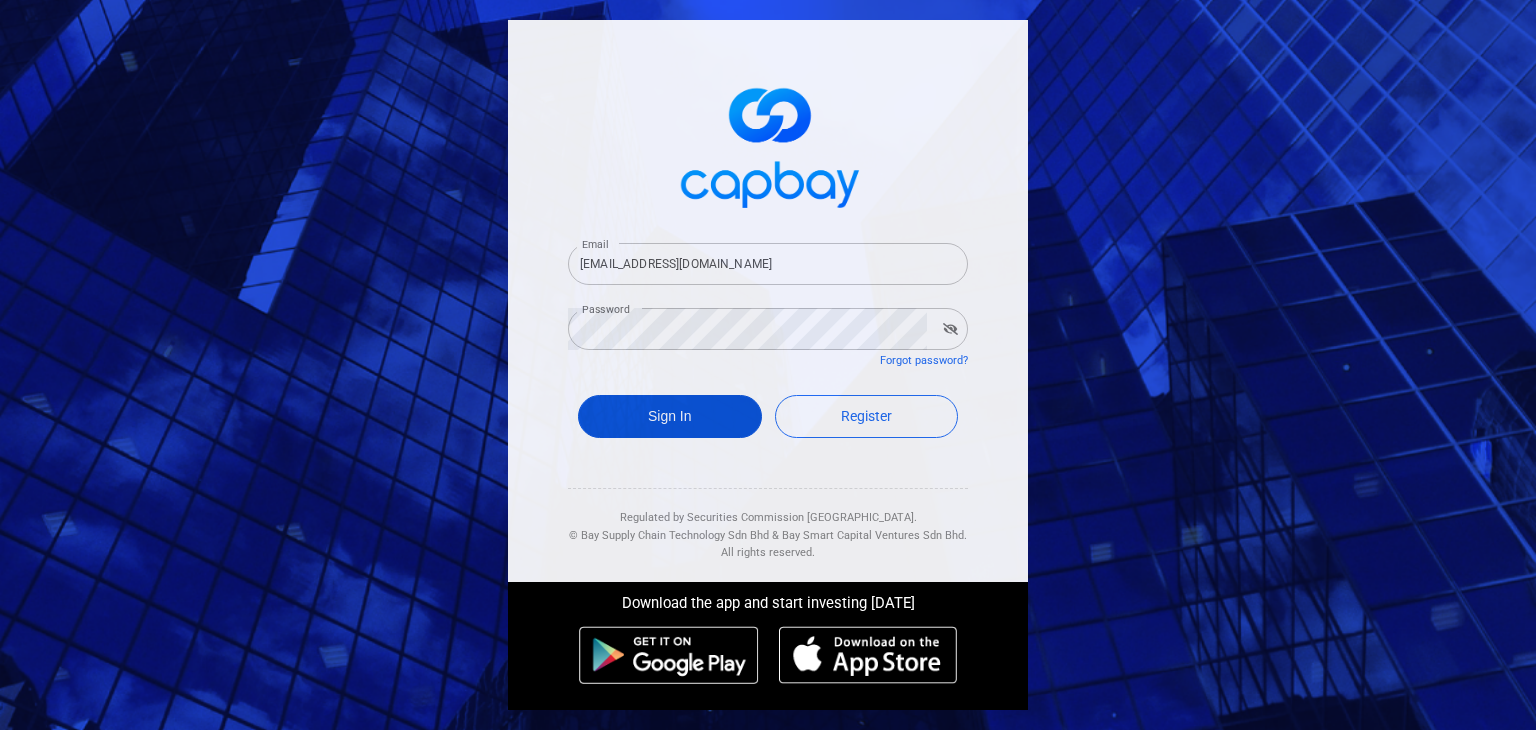 click on "Sign In" at bounding box center (670, 416) 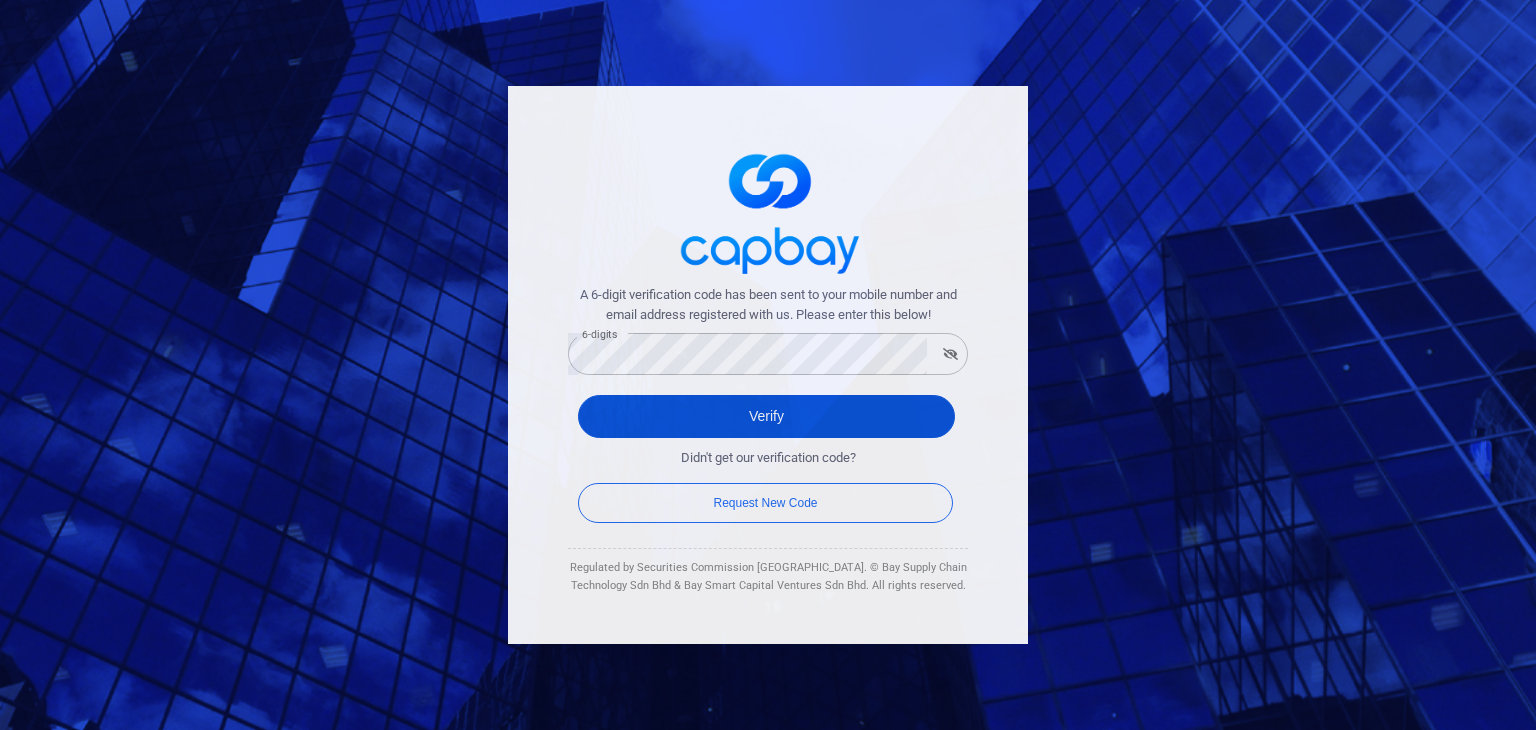 click on "Verify" at bounding box center [766, 416] 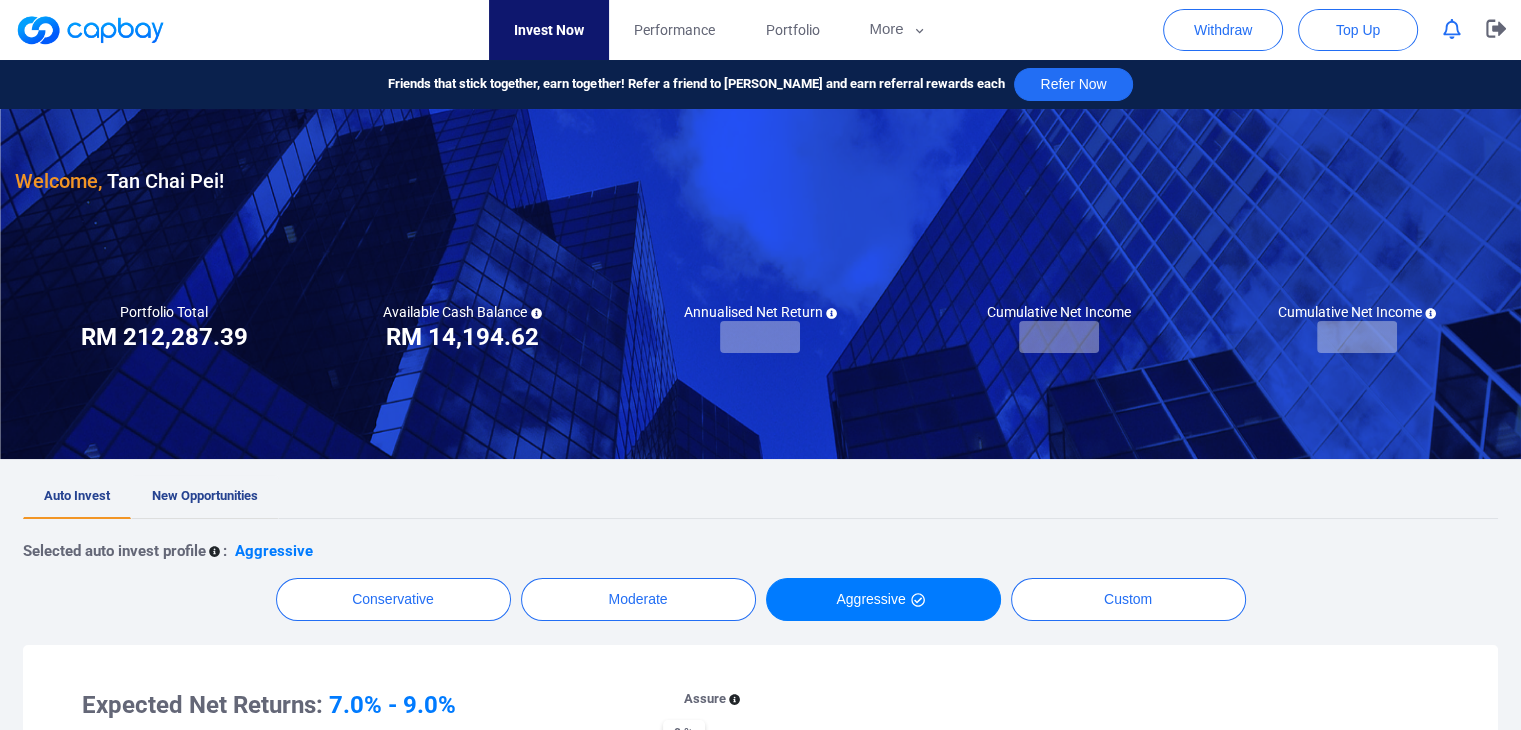 click on "New Opportunities" at bounding box center [205, 495] 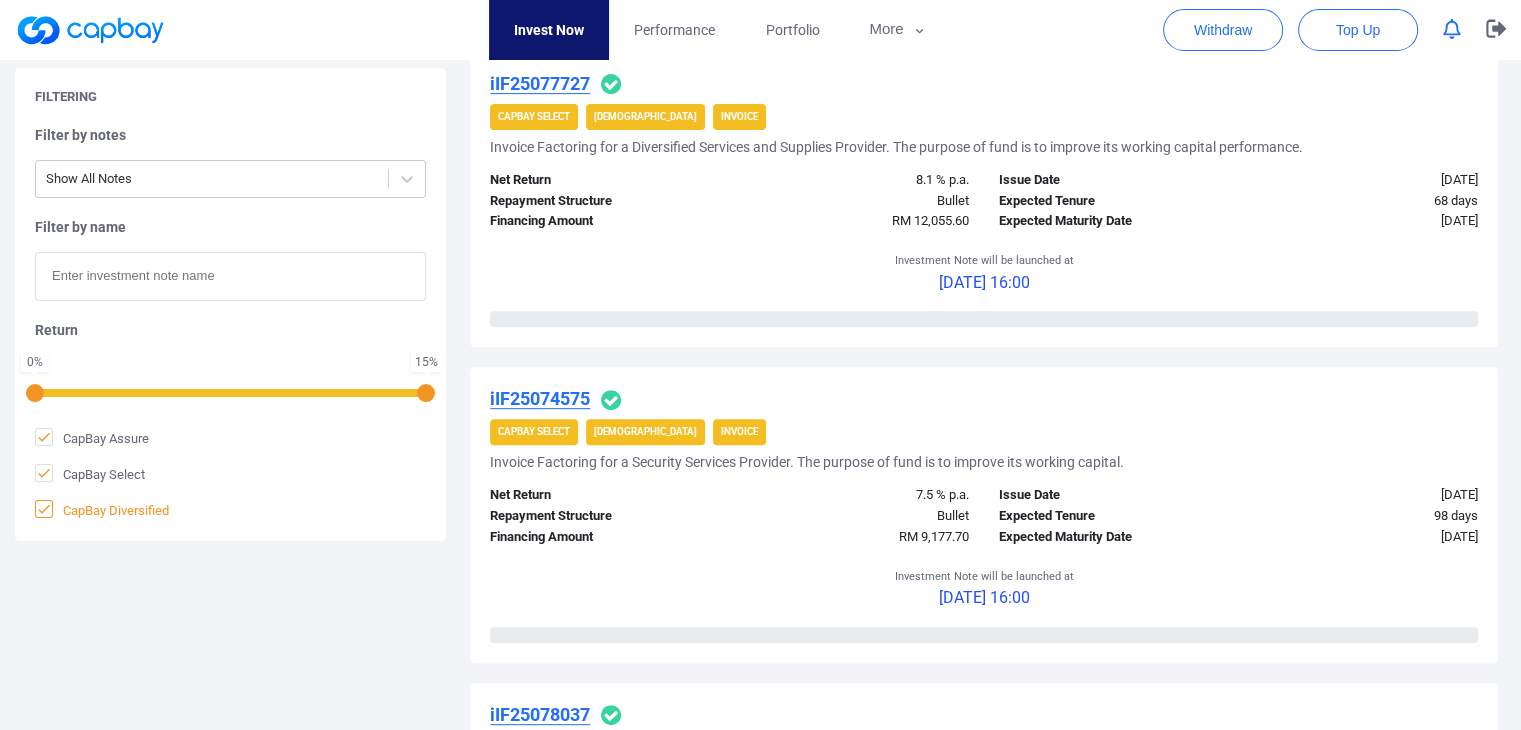 scroll, scrollTop: 800, scrollLeft: 0, axis: vertical 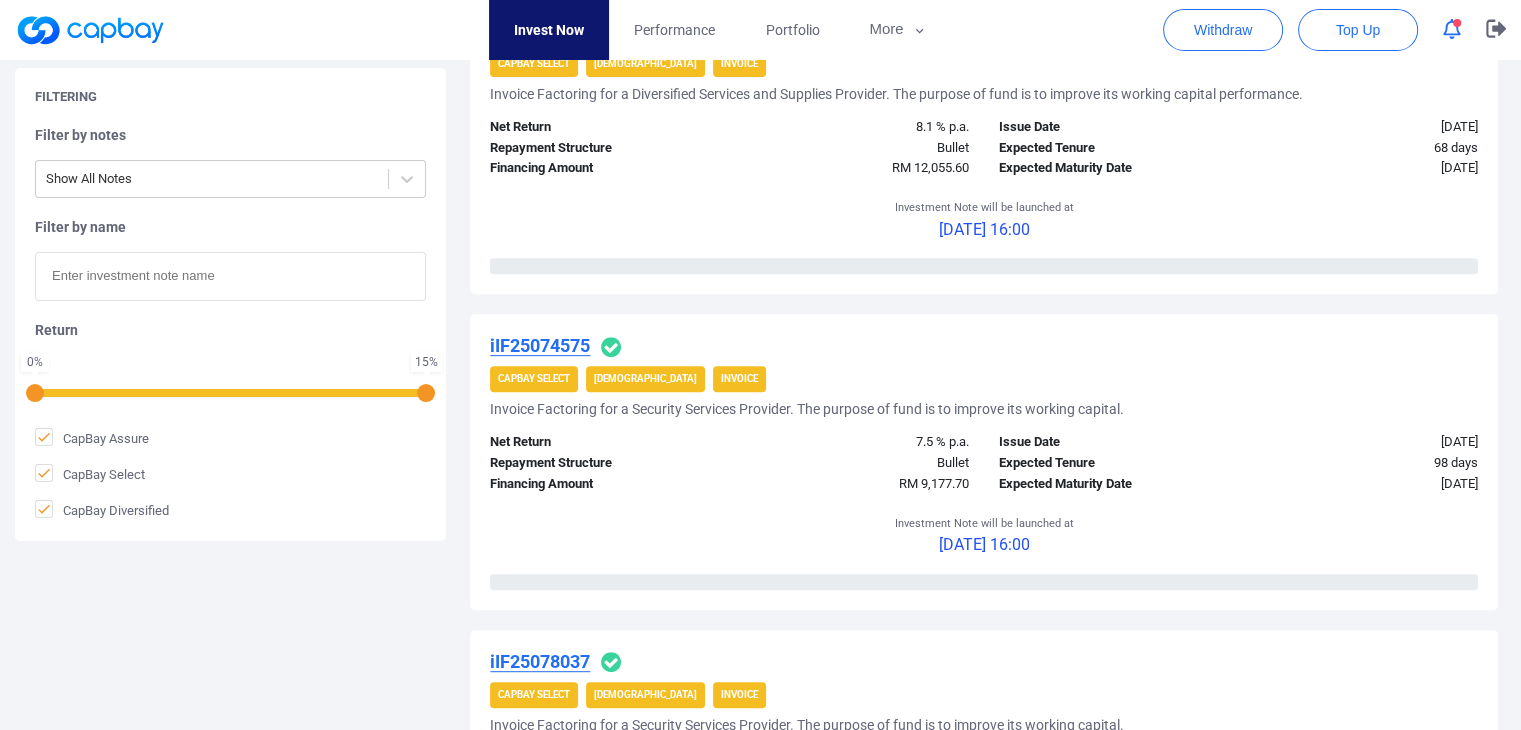 click on "iIF25074575" at bounding box center [540, 345] 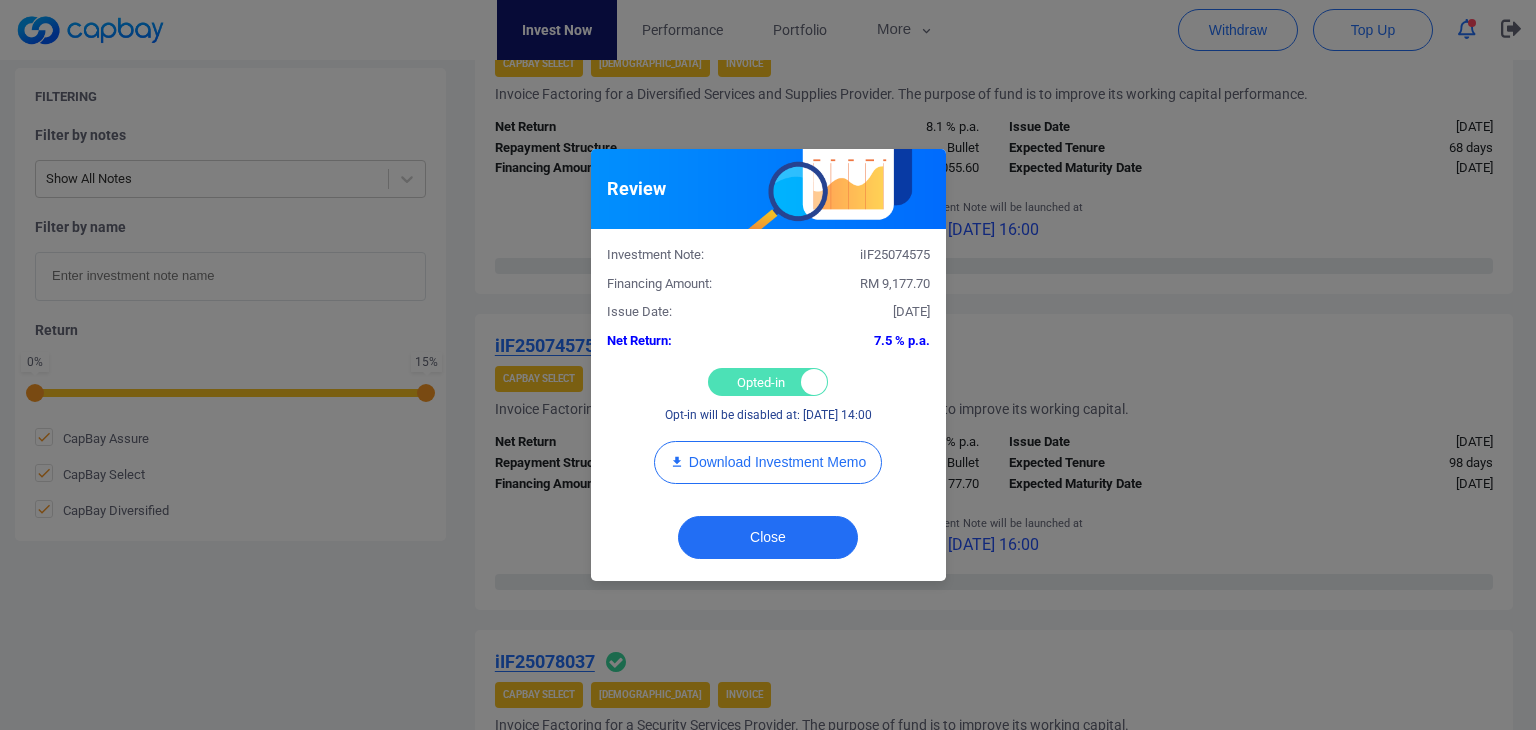 click on "Opted-in Opted-out" at bounding box center (768, 382) 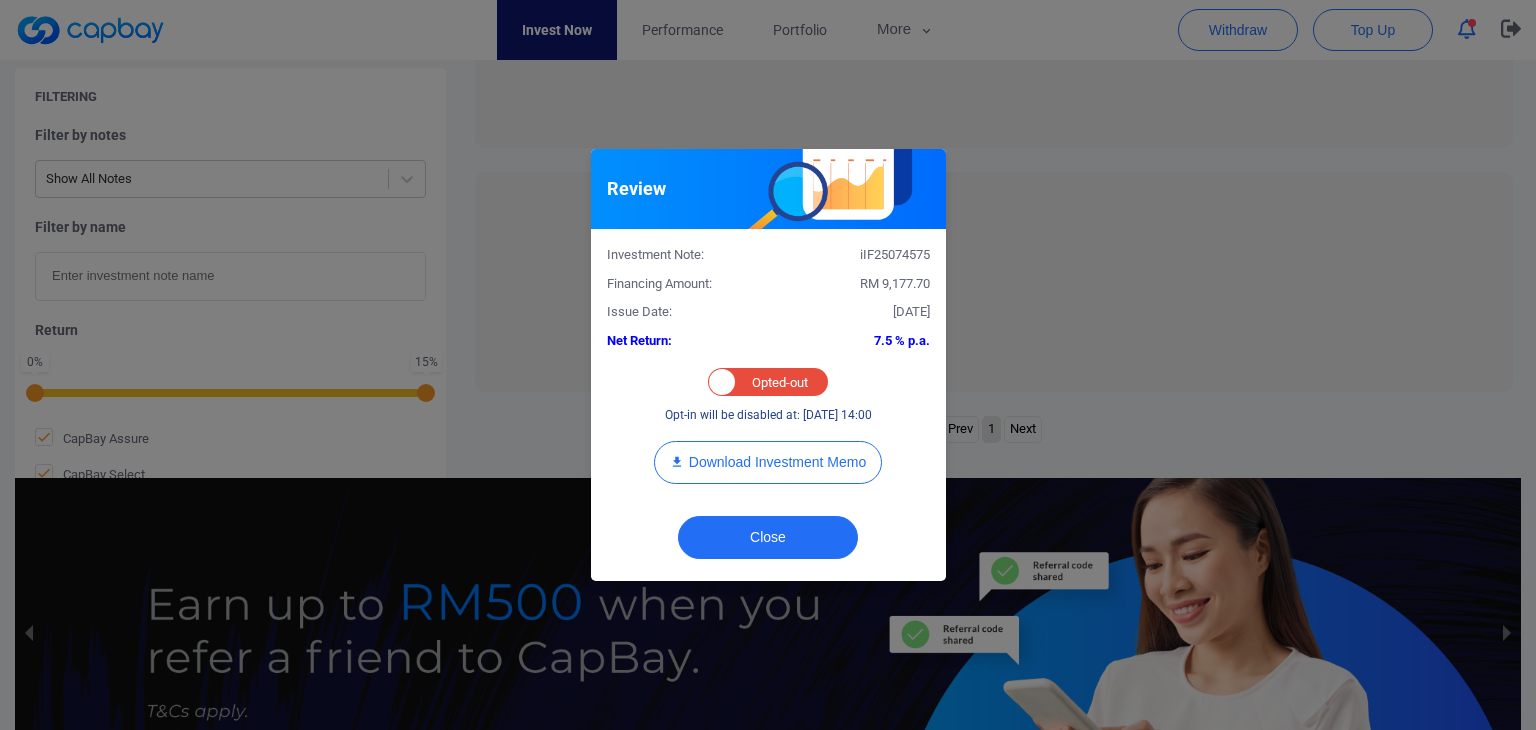click on "Review Investment Note: iIF25074575 Financing Amount: RM 9,177.70 Issue Date: [DATE] Net Return: 7.5   % p.a. Opted-in Opted-out Opt-in will be disabled at:   [DATE] 14:00 Download Investment Memo Close" at bounding box center [768, 365] 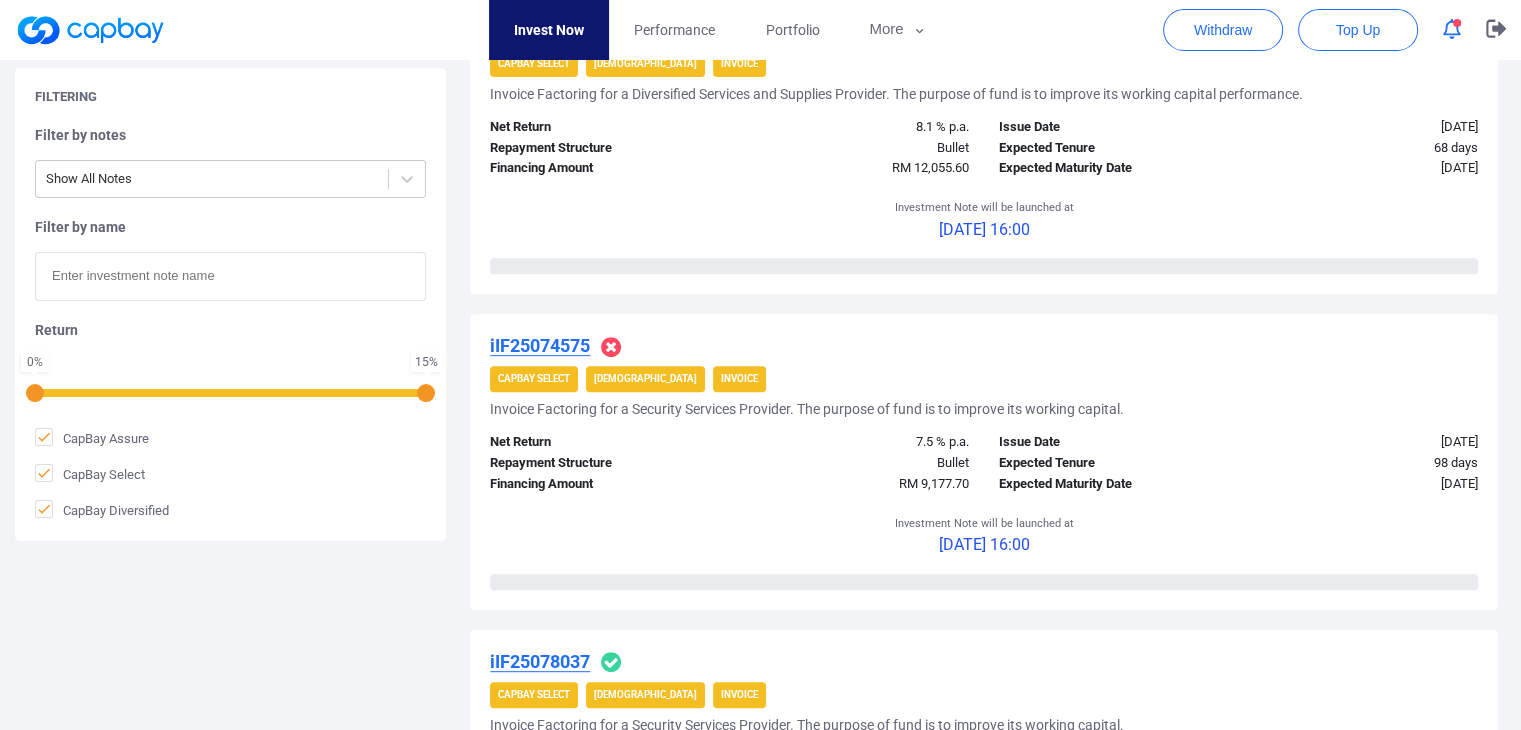 click on "iIF25078037" at bounding box center (540, 661) 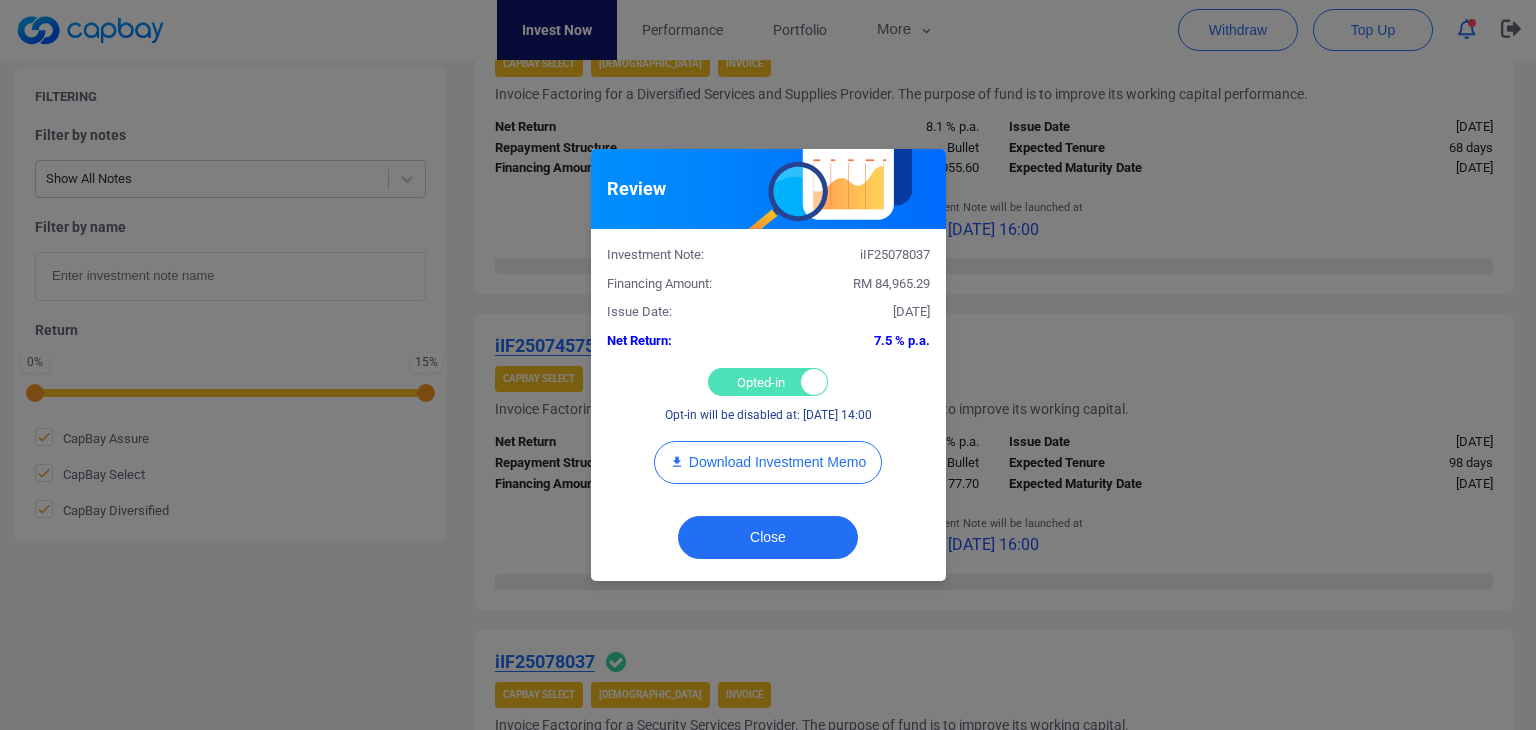 click on "Opted-in Opted-out" at bounding box center [768, 382] 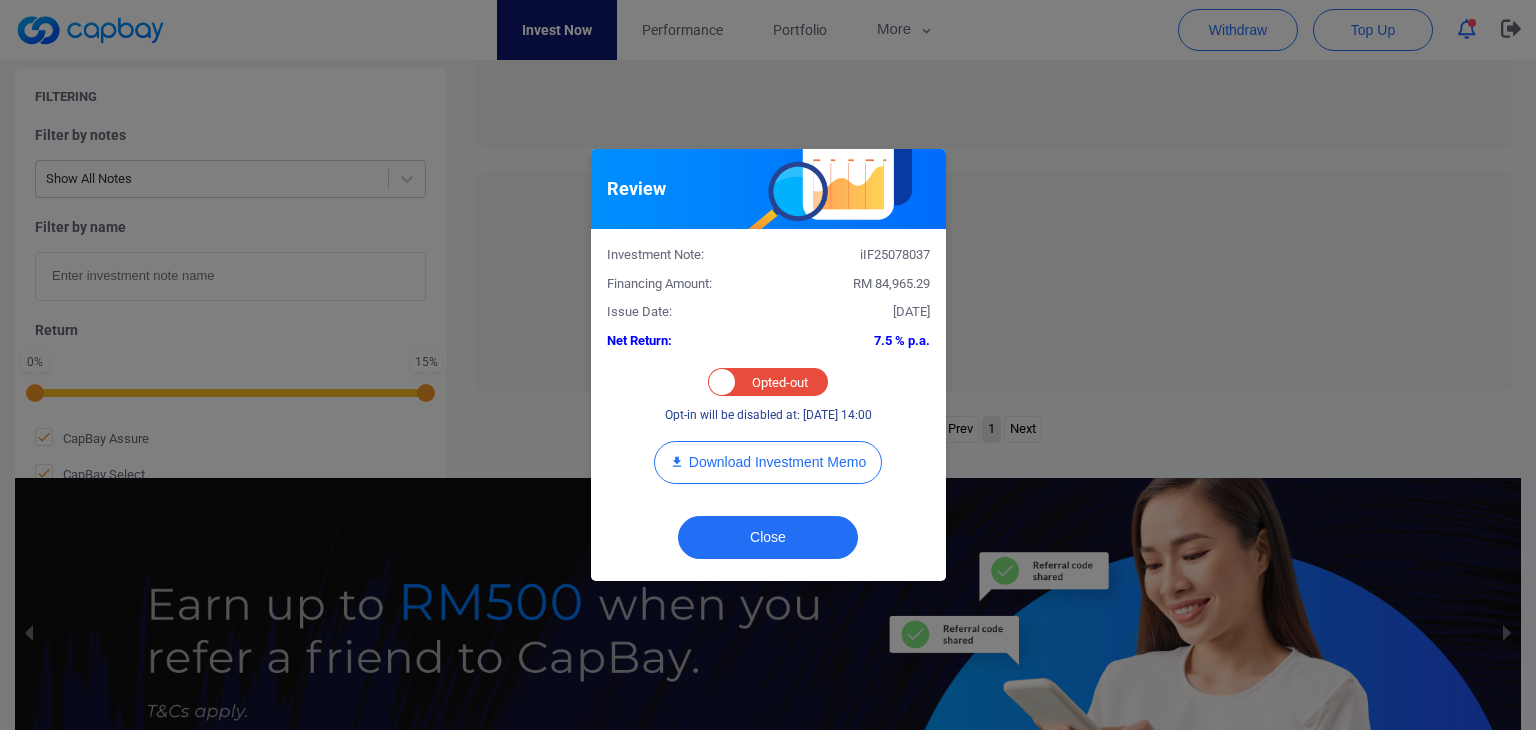 click on "Review Investment Note: iIF25078037 Financing Amount: RM 84,965.29 Issue Date: [DATE] Net Return: 7.5   % p.a. Opted-in Opted-out Opt-in will be disabled at:   [DATE] 14:00 Download Investment Memo Close" at bounding box center [768, 365] 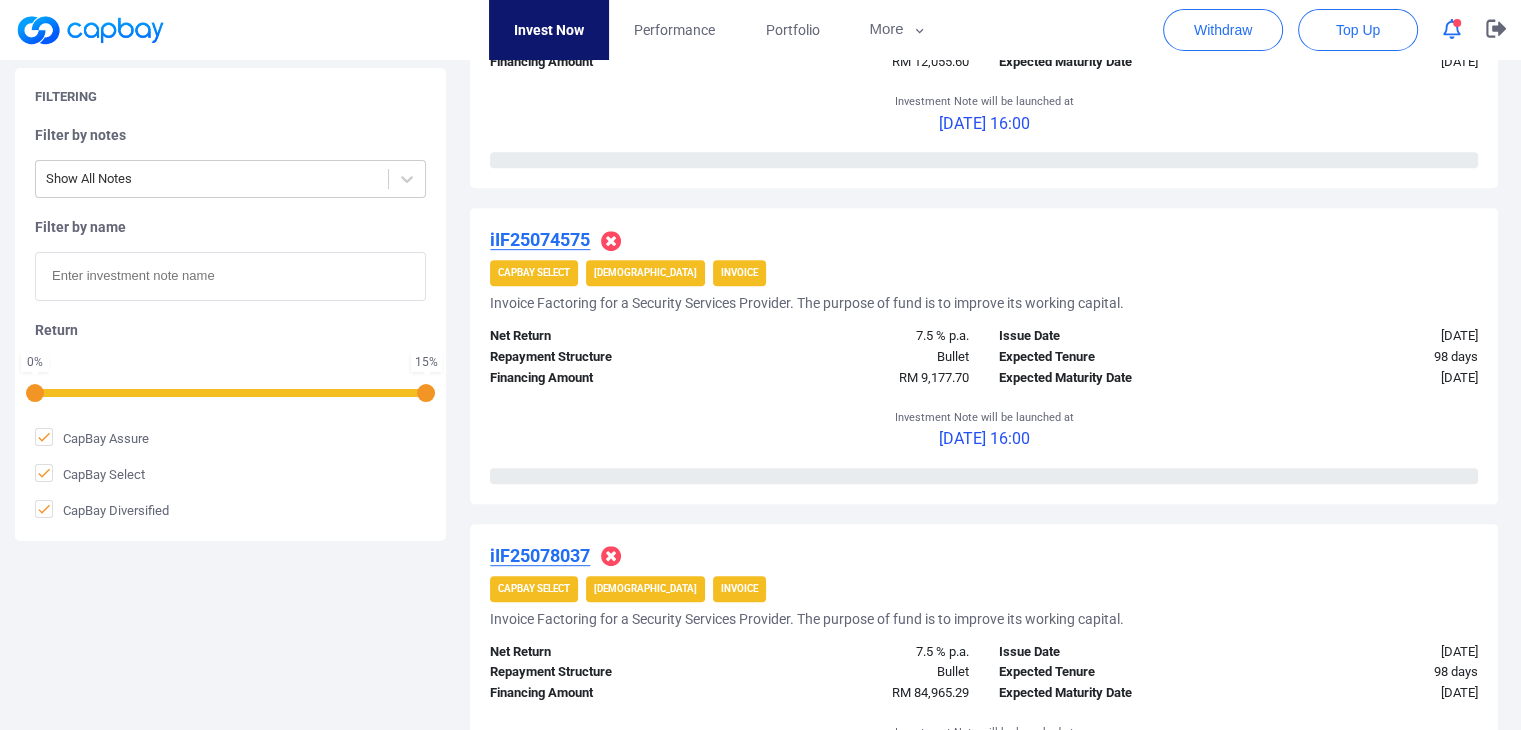 scroll, scrollTop: 1300, scrollLeft: 0, axis: vertical 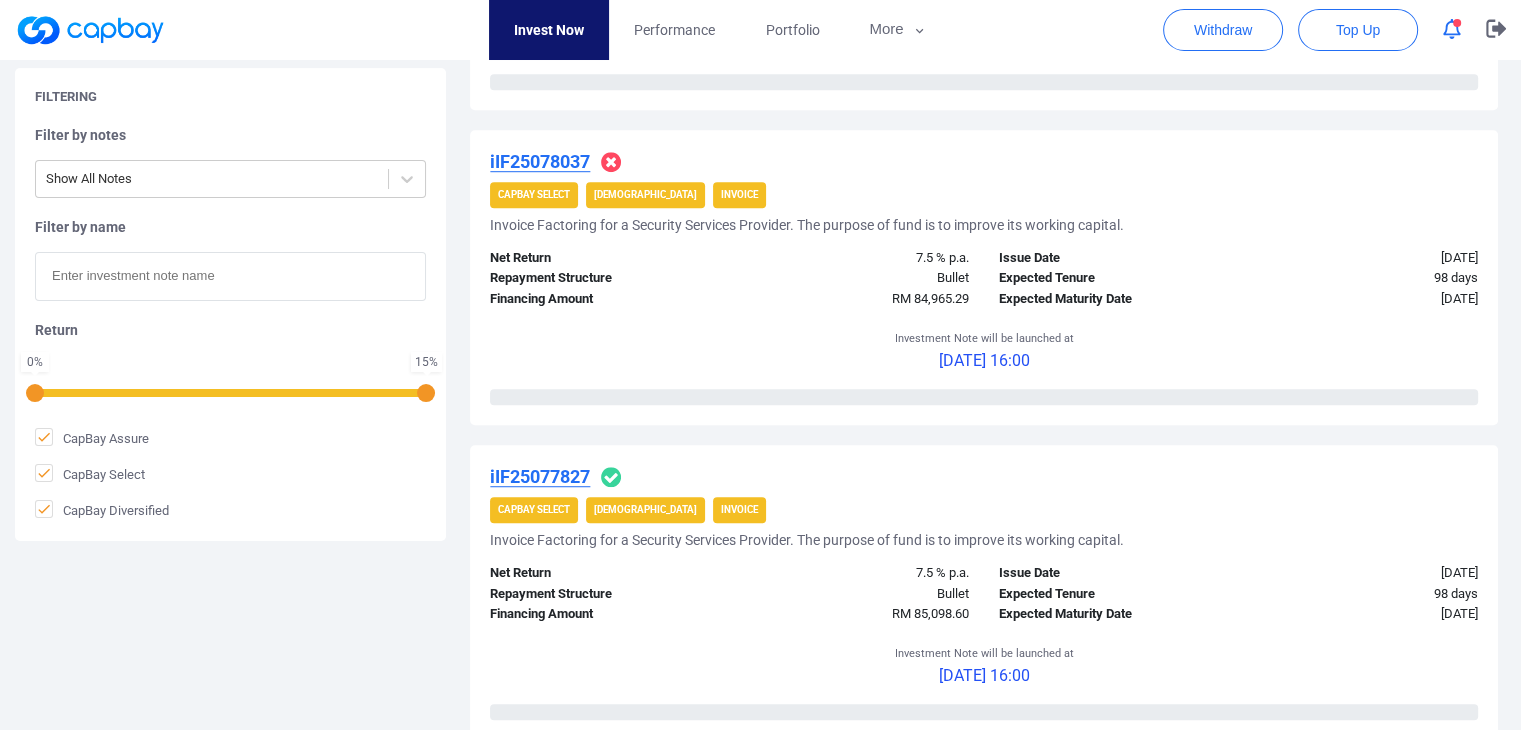 click on "iIF25077827" at bounding box center (540, 476) 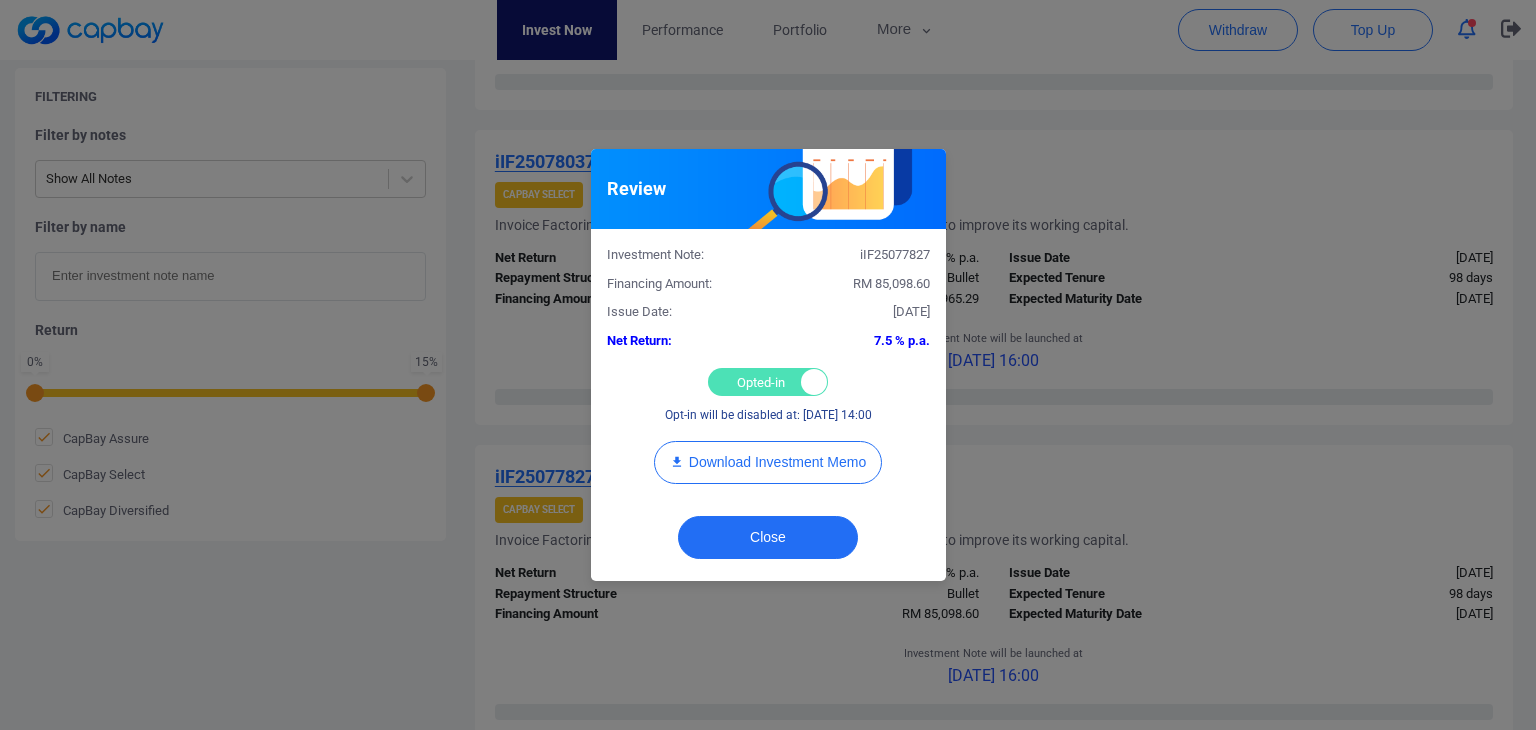 click on "Opted-in Opted-out" at bounding box center (768, 382) 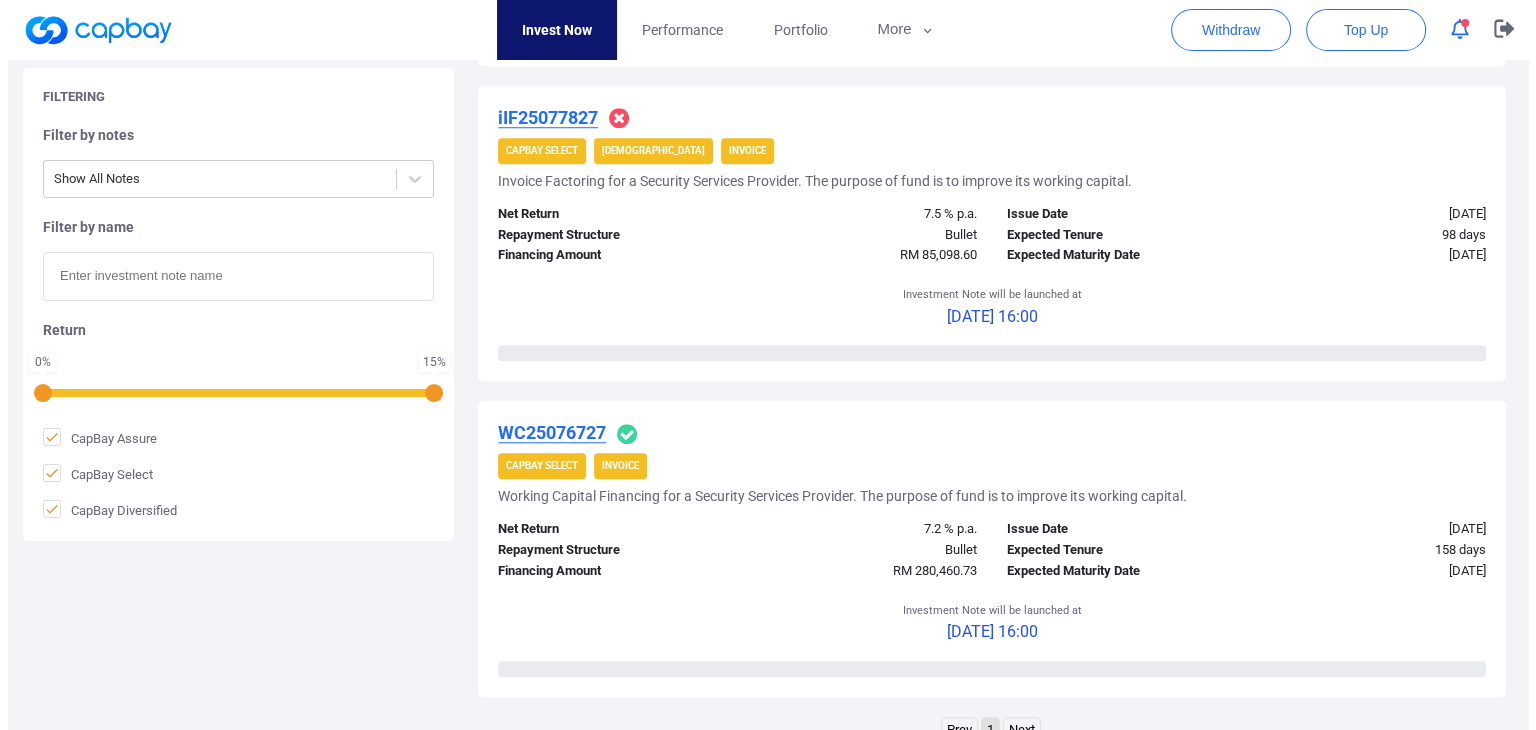 scroll, scrollTop: 1668, scrollLeft: 0, axis: vertical 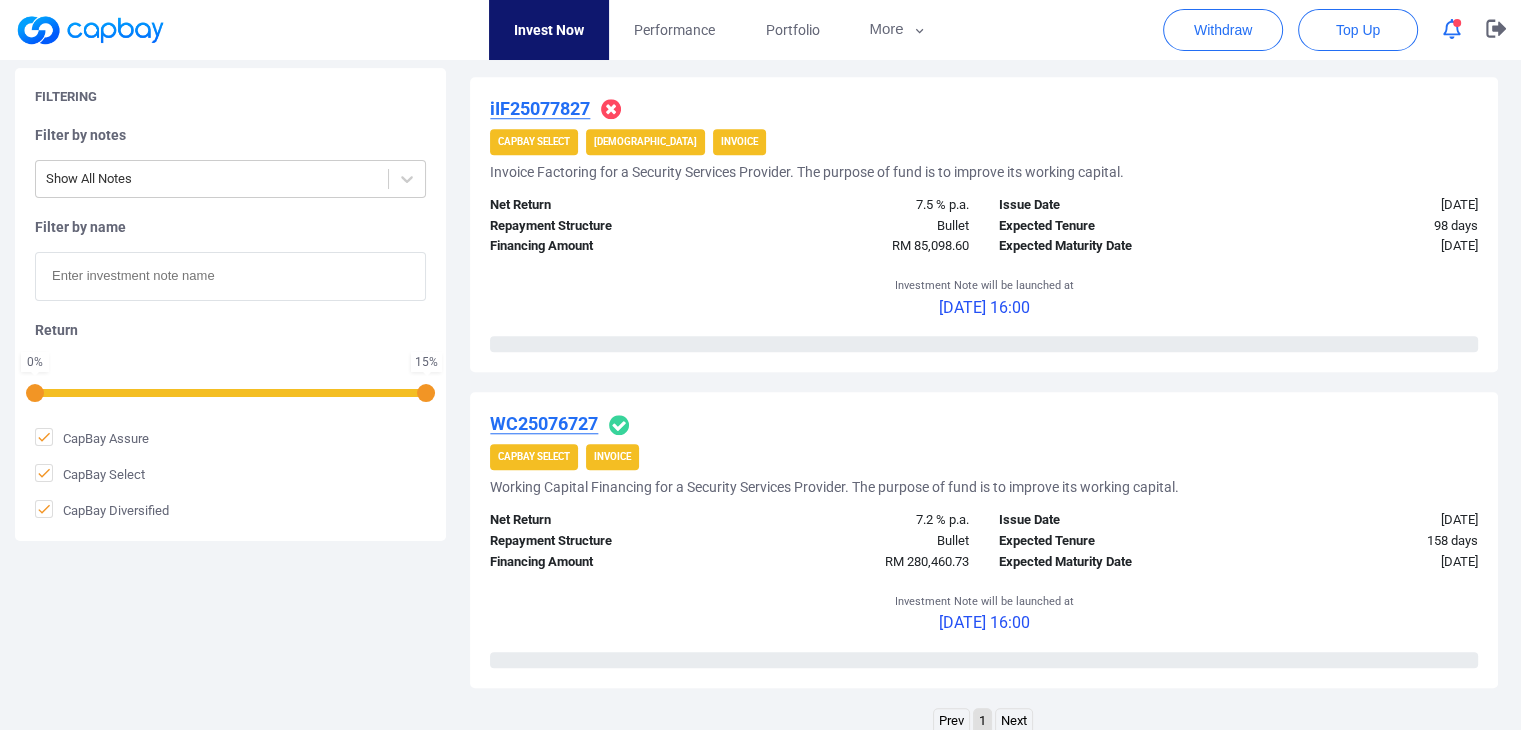 click on "WC25076727" at bounding box center (544, 423) 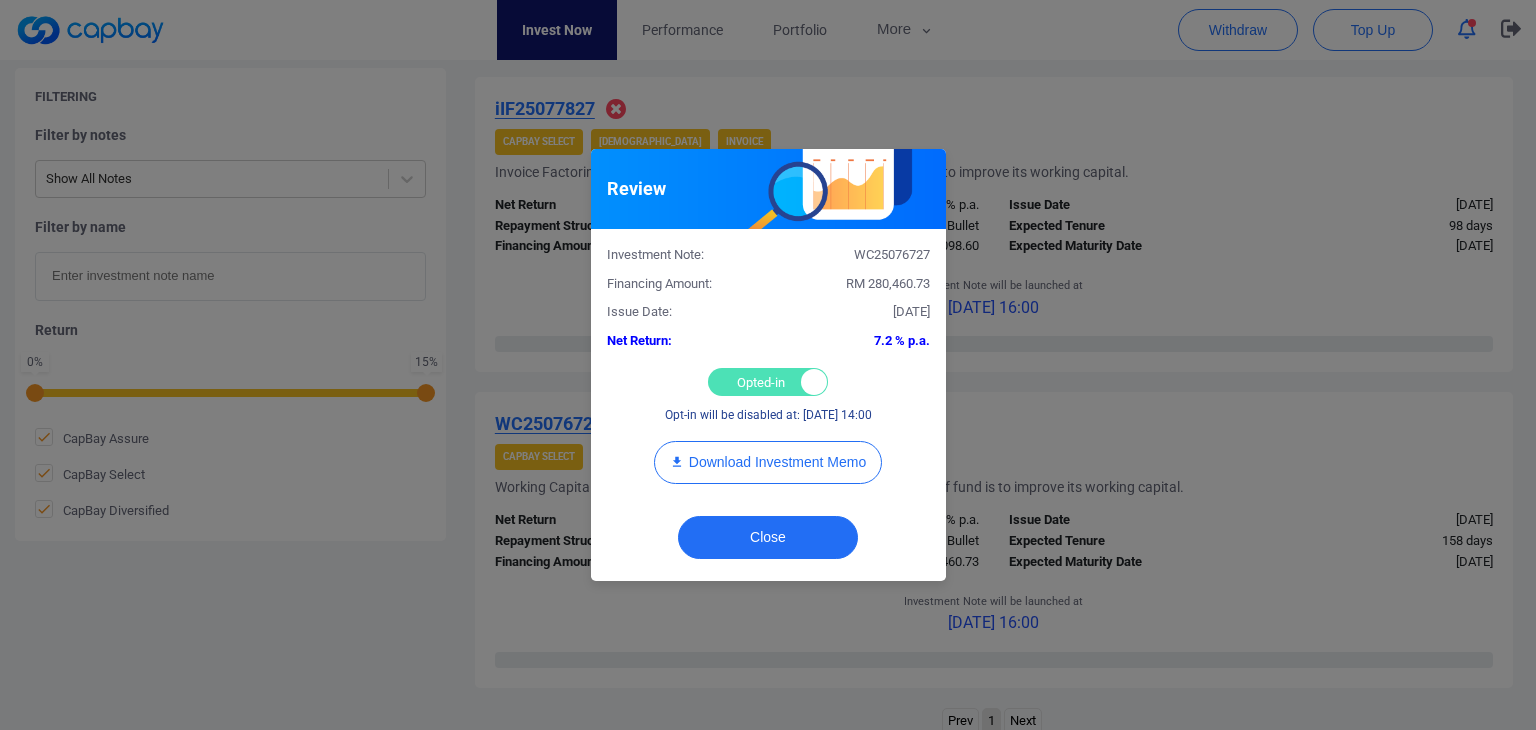 click on "Opted-in Opted-out" at bounding box center [768, 382] 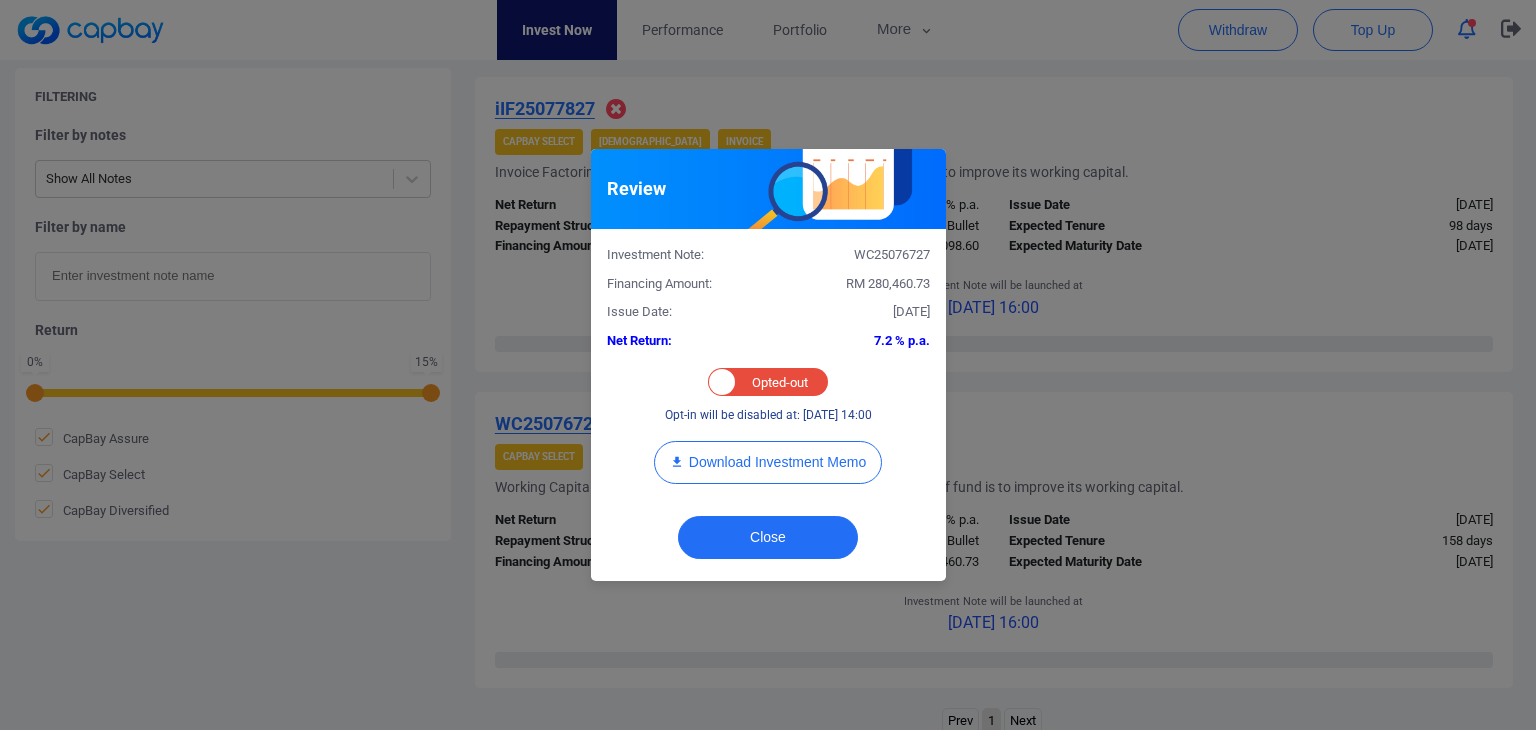 click on "Review Investment Note: WC25076727 Financing Amount: RM 280,460.73 Issue Date: [DATE] Net Return: 7.2   % p.a. Opted-in Opted-out Opt-in will be disabled at:   [DATE] 14:00 Download Investment Memo Close" at bounding box center [768, 365] 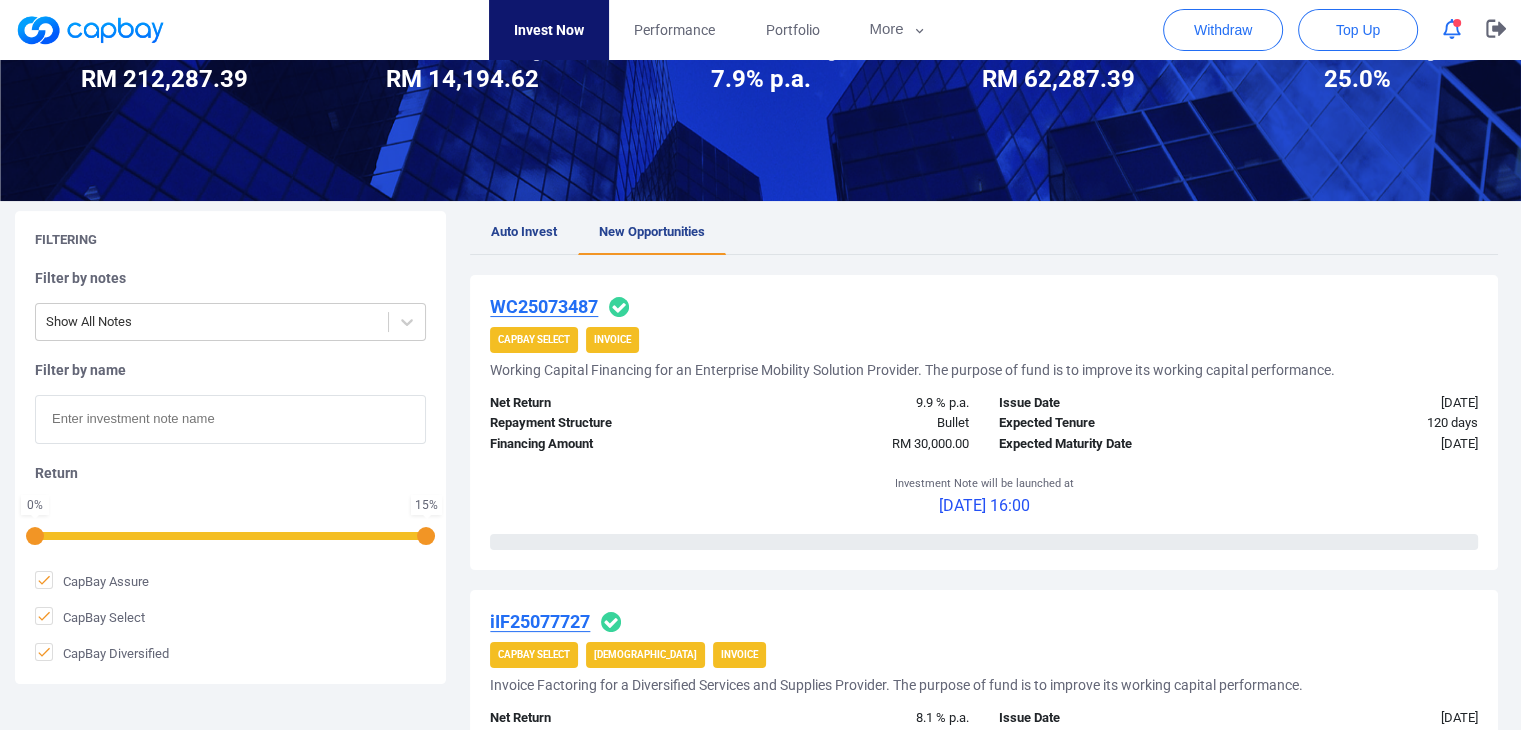 scroll, scrollTop: 68, scrollLeft: 0, axis: vertical 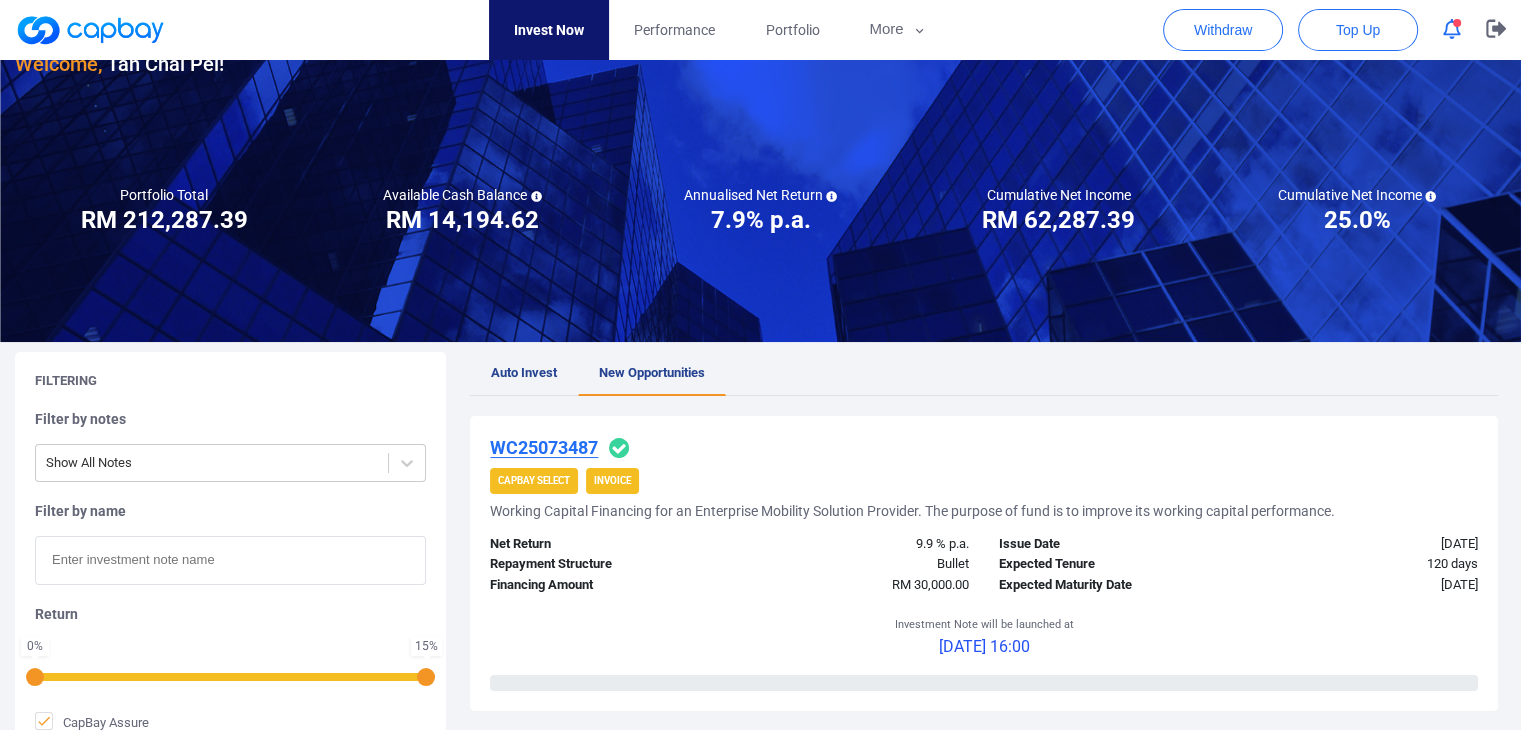 click 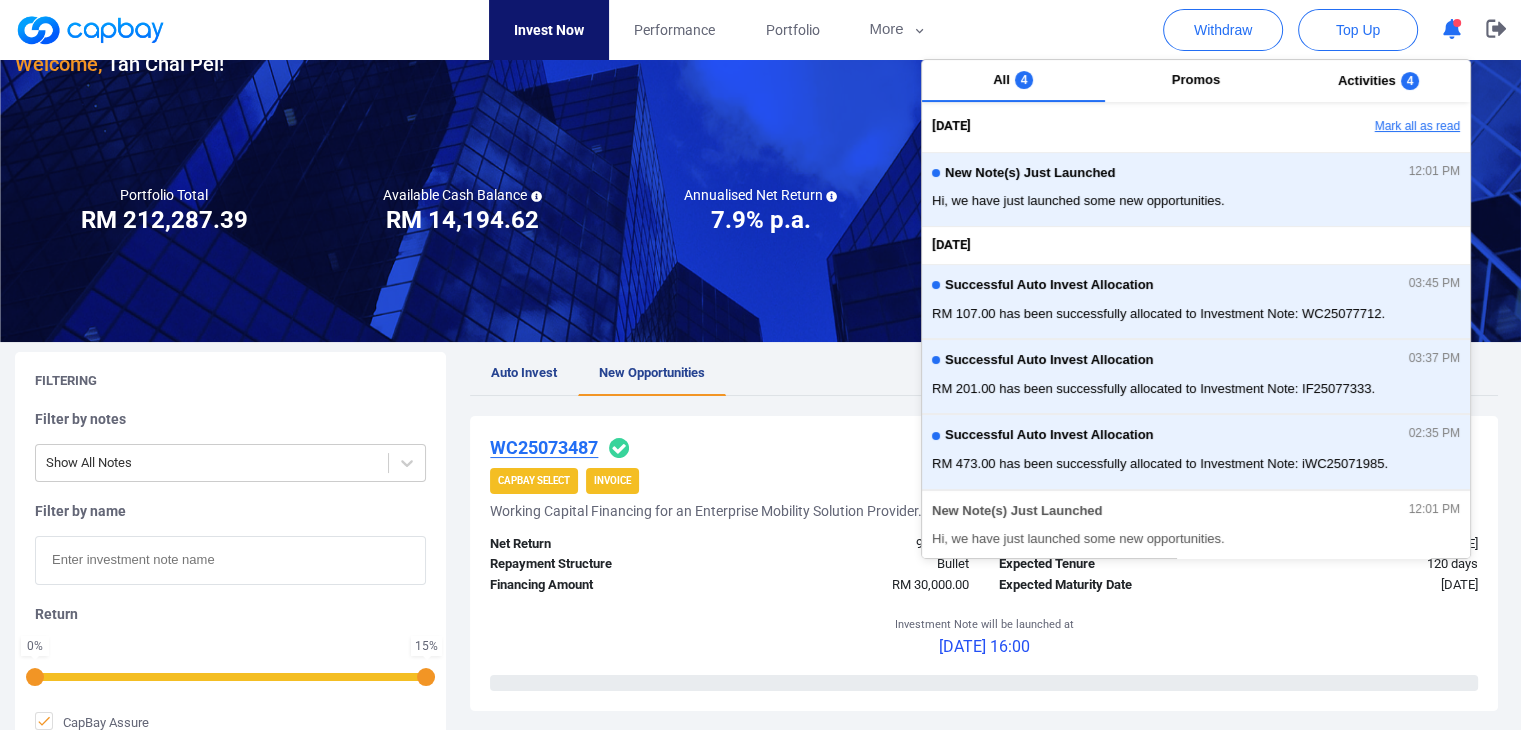 click on "Mark all as read" at bounding box center (1362, 127) 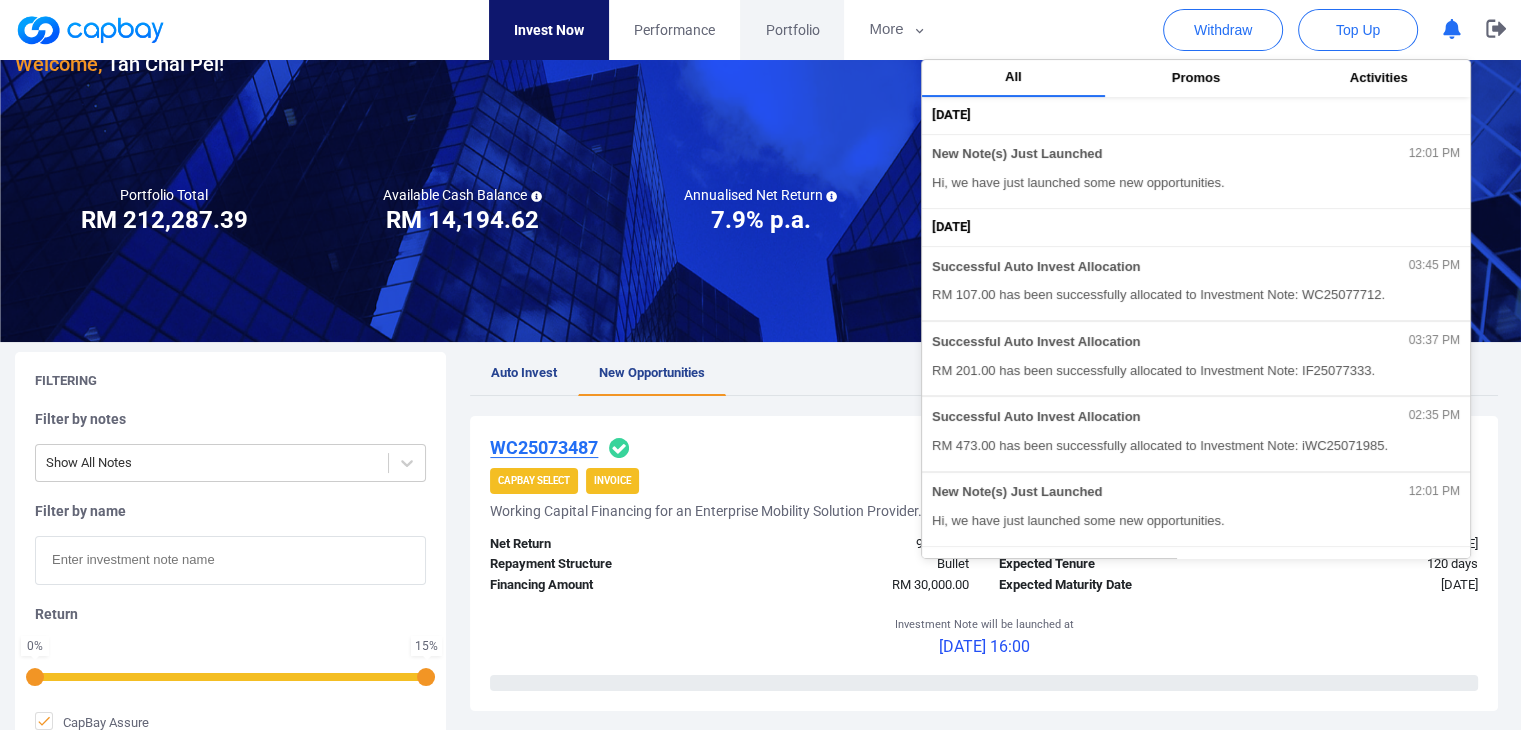 click on "Portfolio" at bounding box center [792, 30] 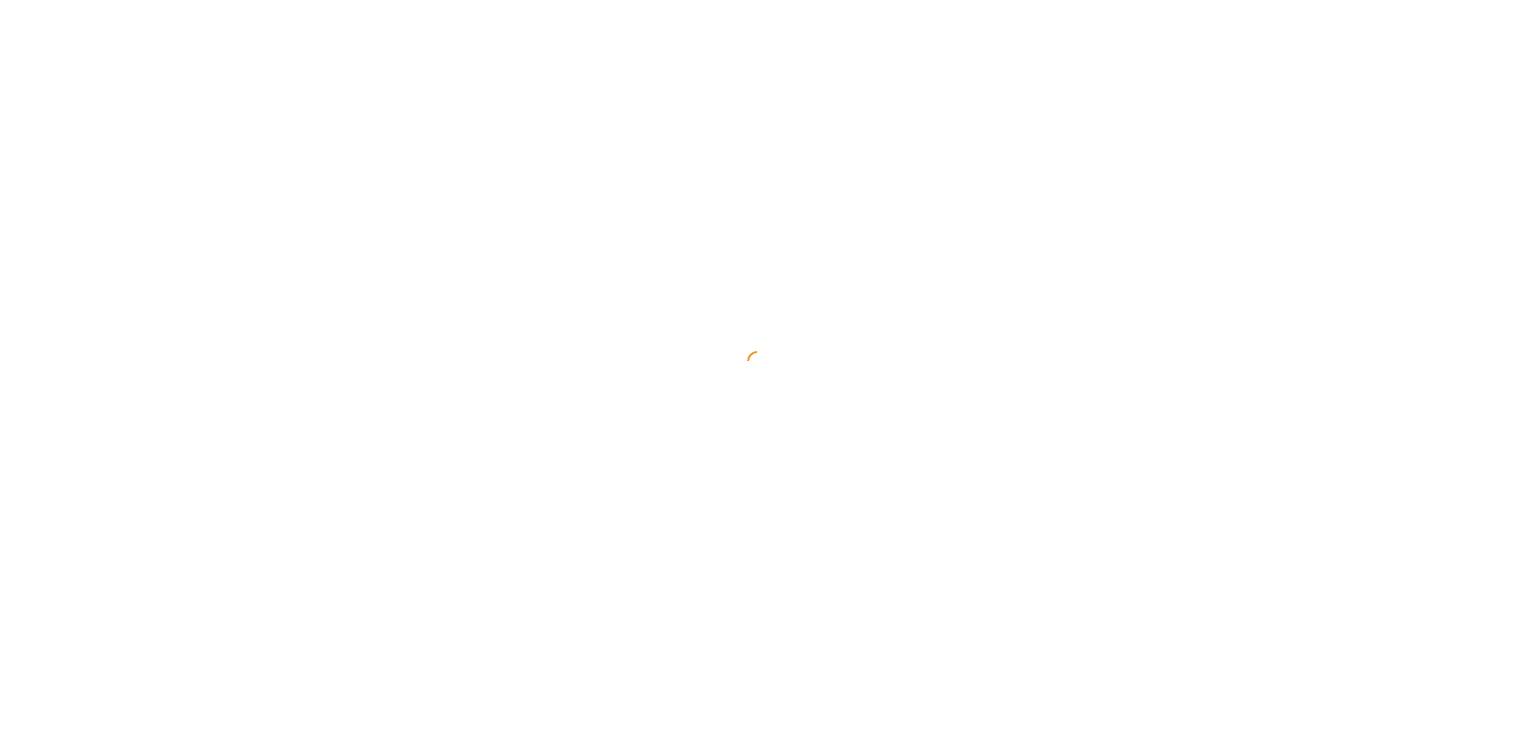 scroll, scrollTop: 0, scrollLeft: 0, axis: both 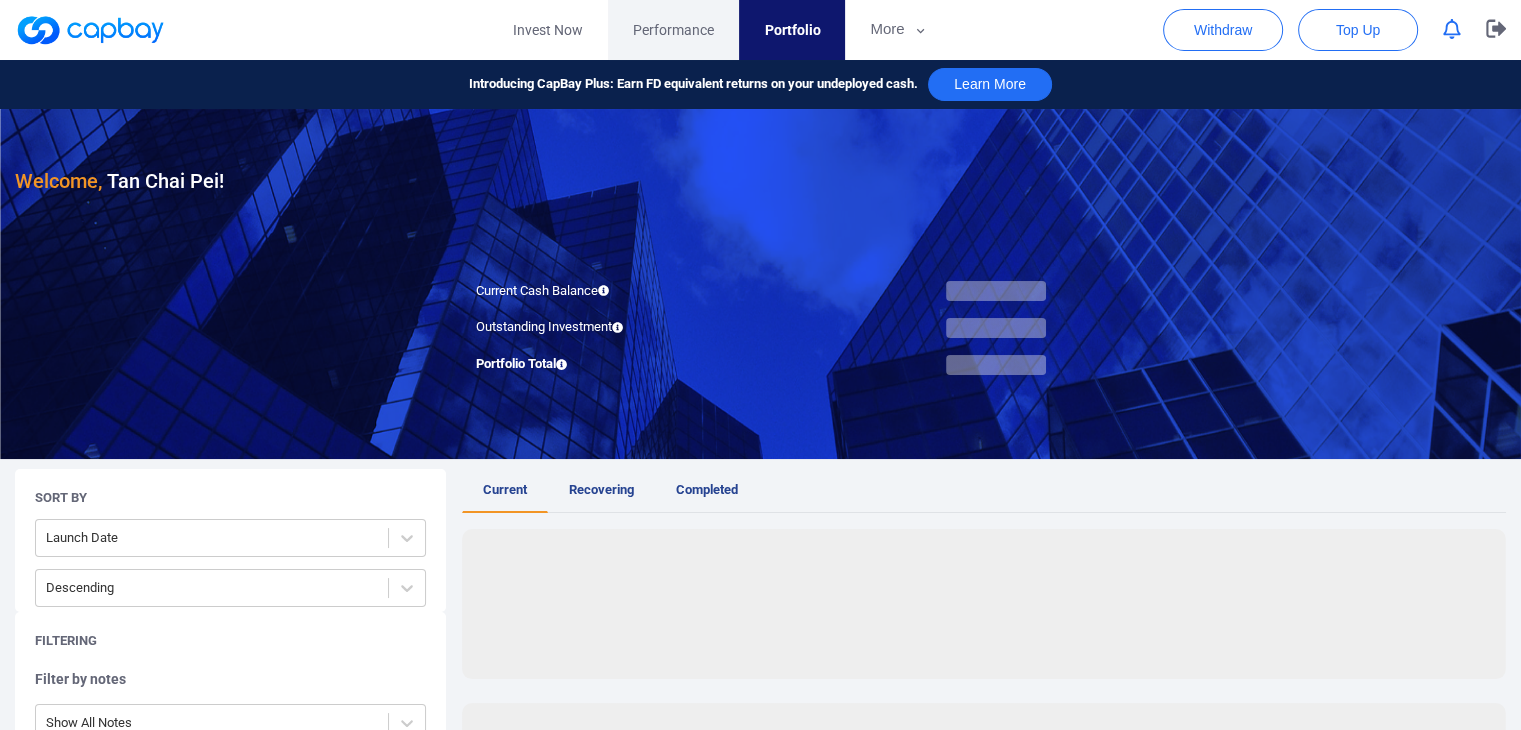 click on "Performance" at bounding box center (673, 30) 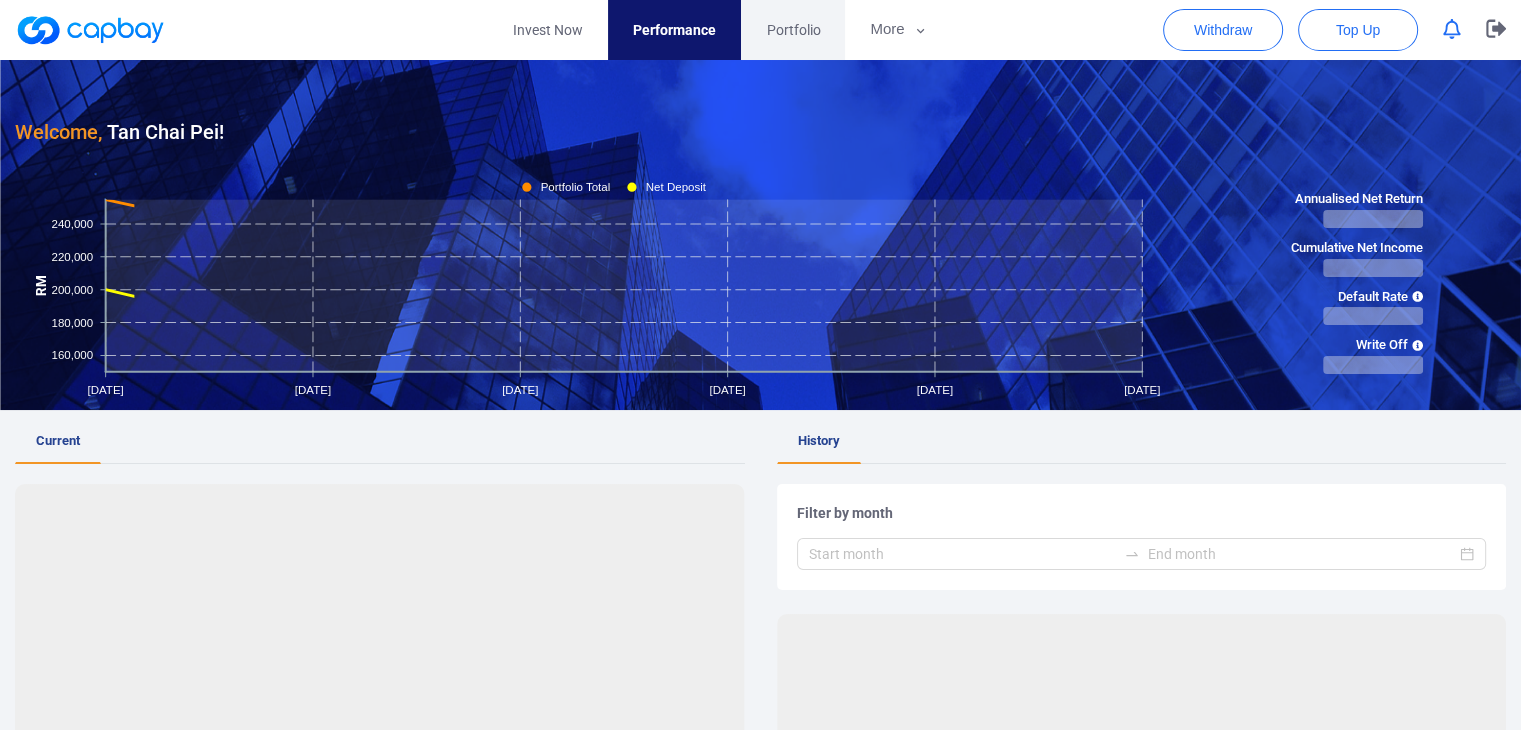 click on "Portfolio" at bounding box center [793, 30] 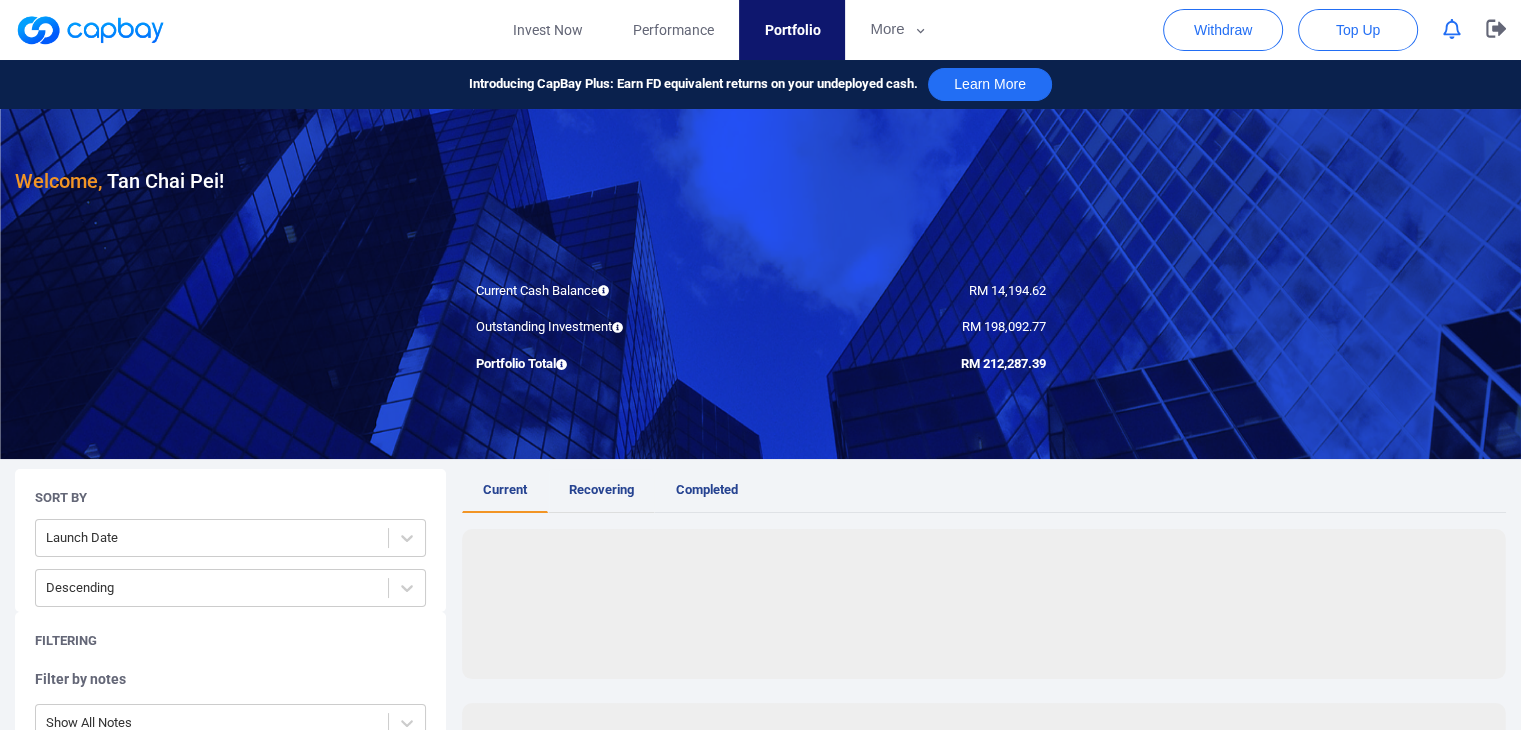 click on "Recovering" at bounding box center (601, 489) 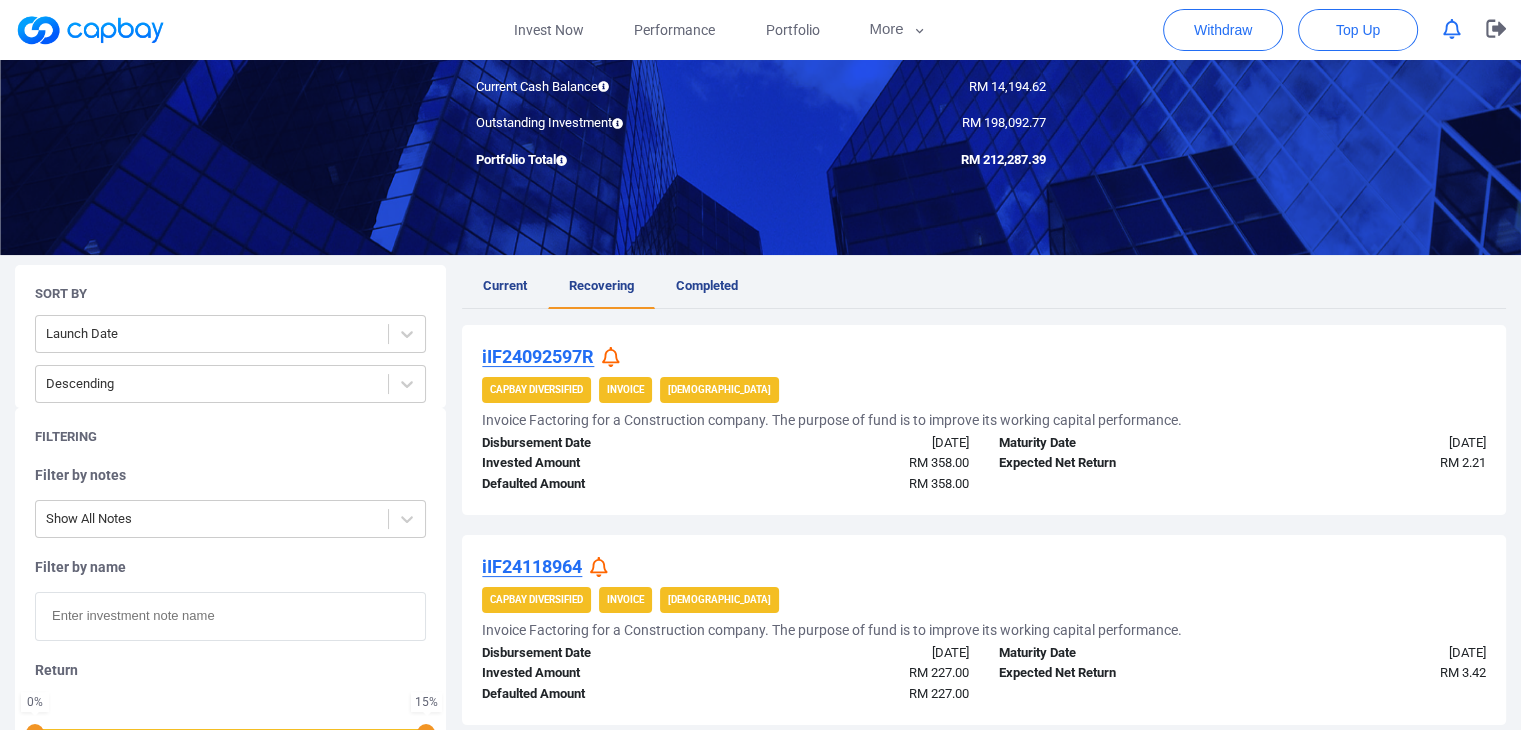 scroll, scrollTop: 200, scrollLeft: 0, axis: vertical 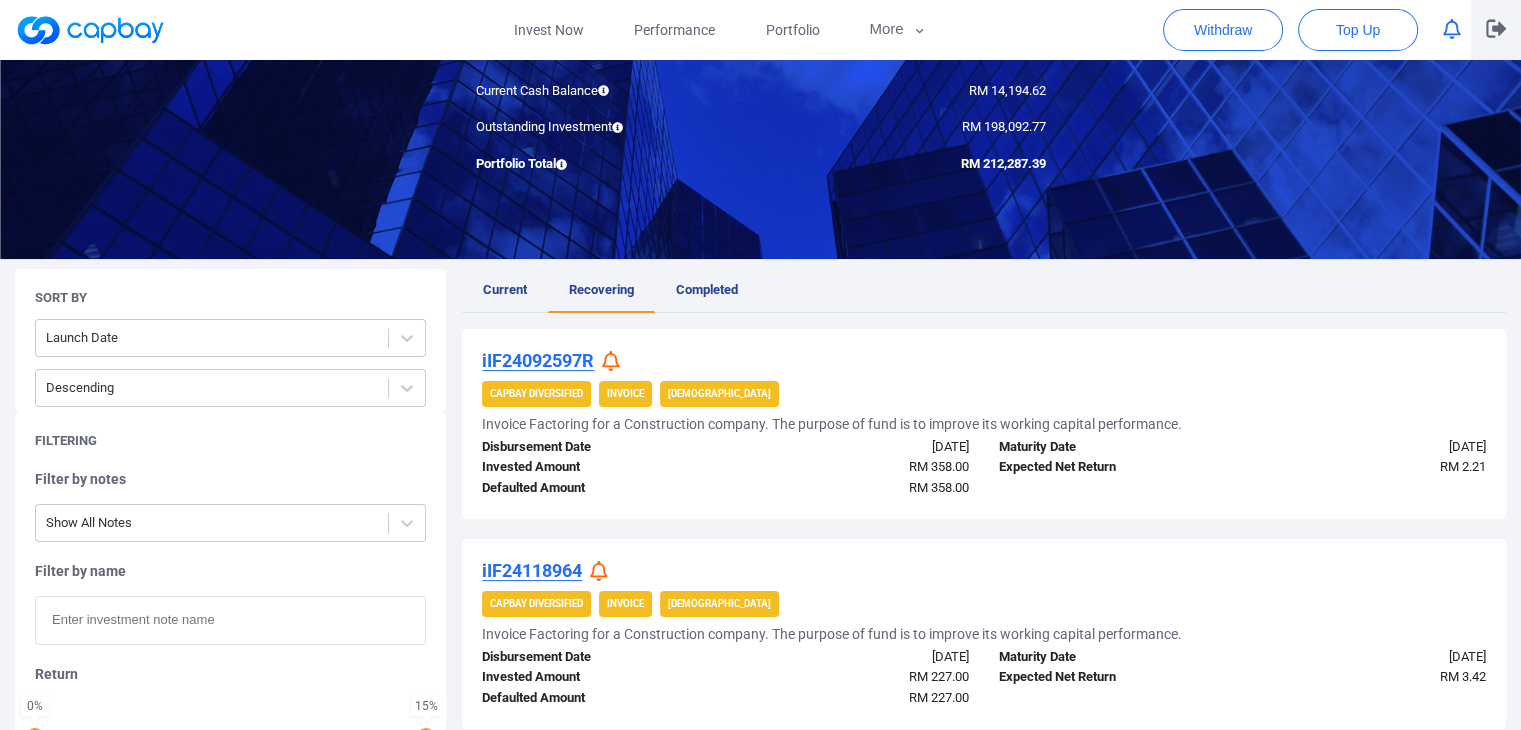 click 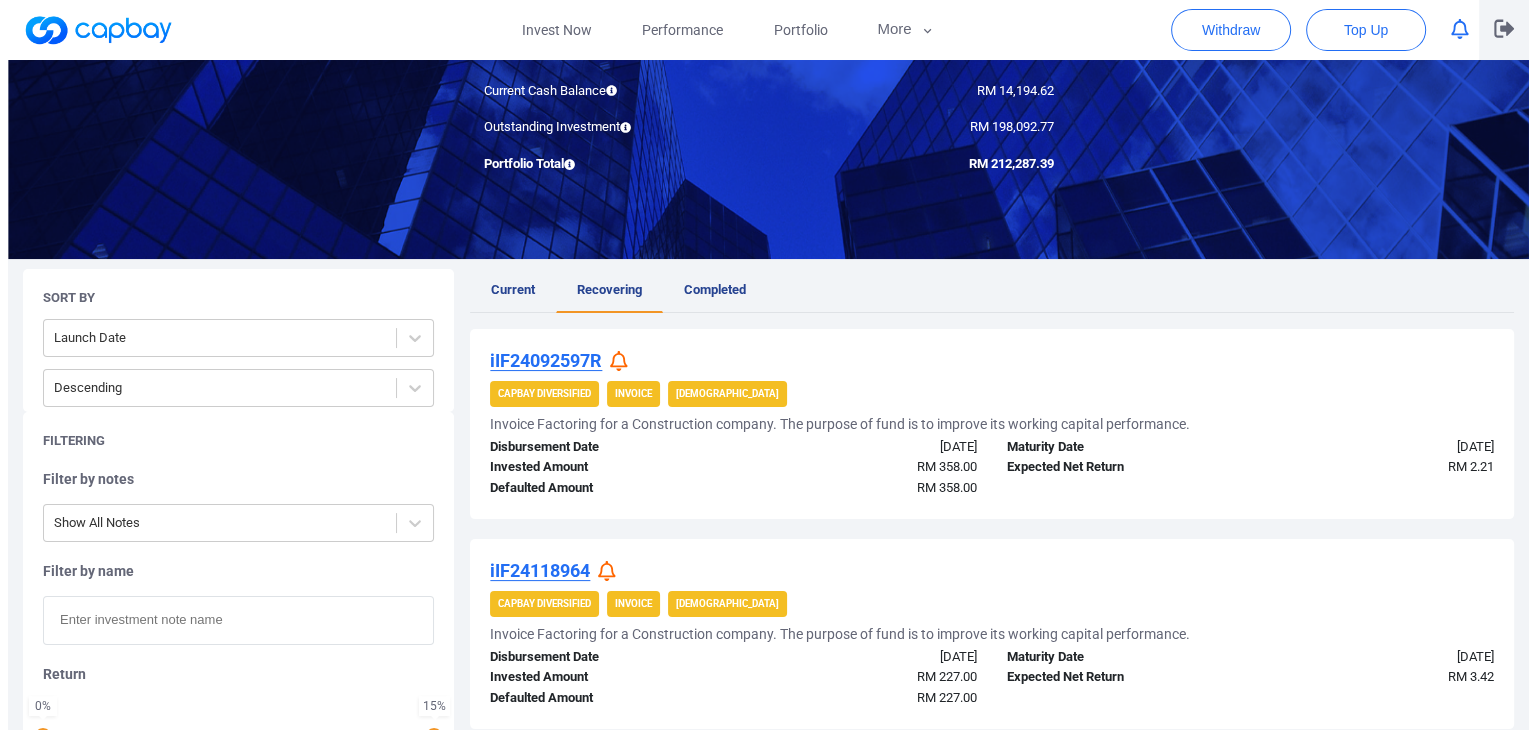 scroll, scrollTop: 0, scrollLeft: 0, axis: both 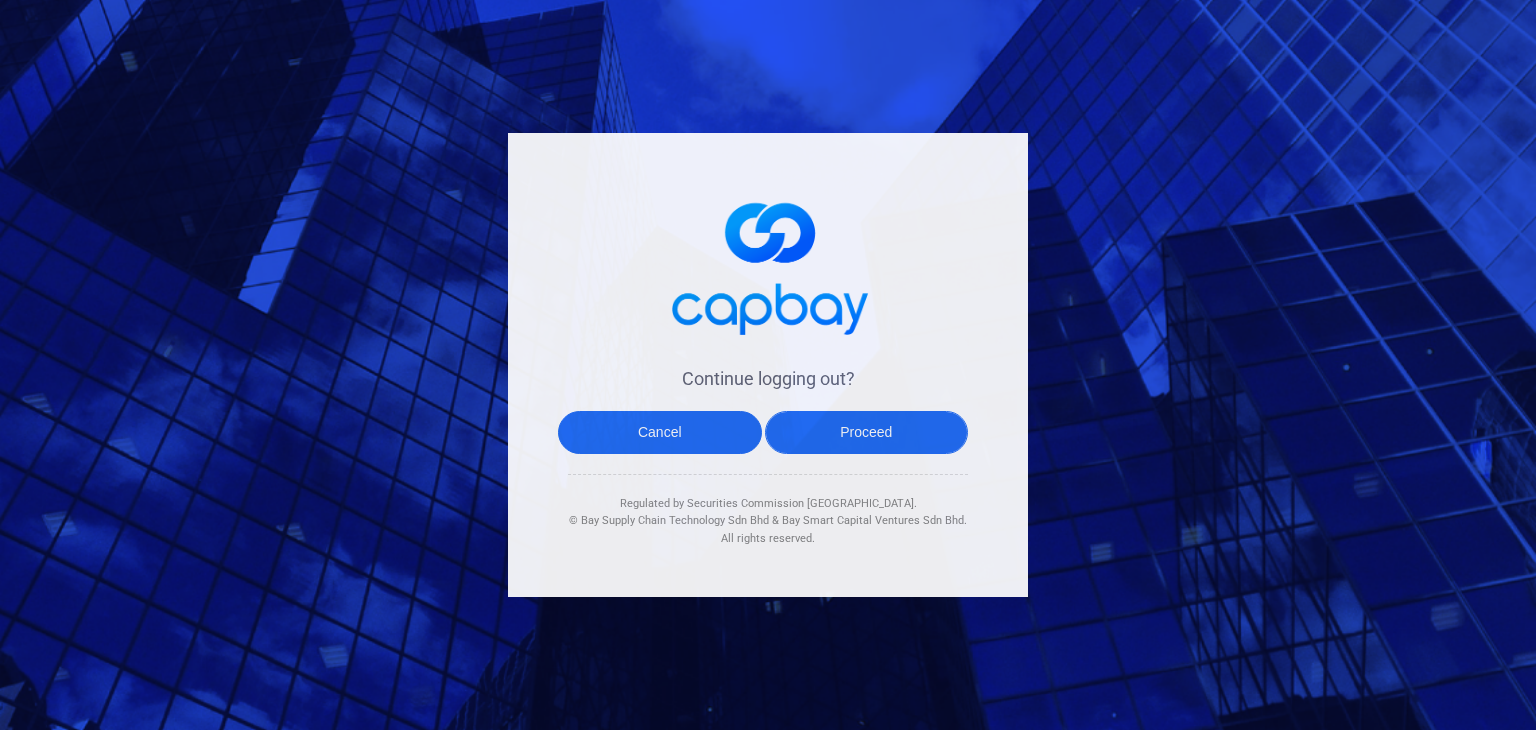 click on "Proceed" at bounding box center (867, 432) 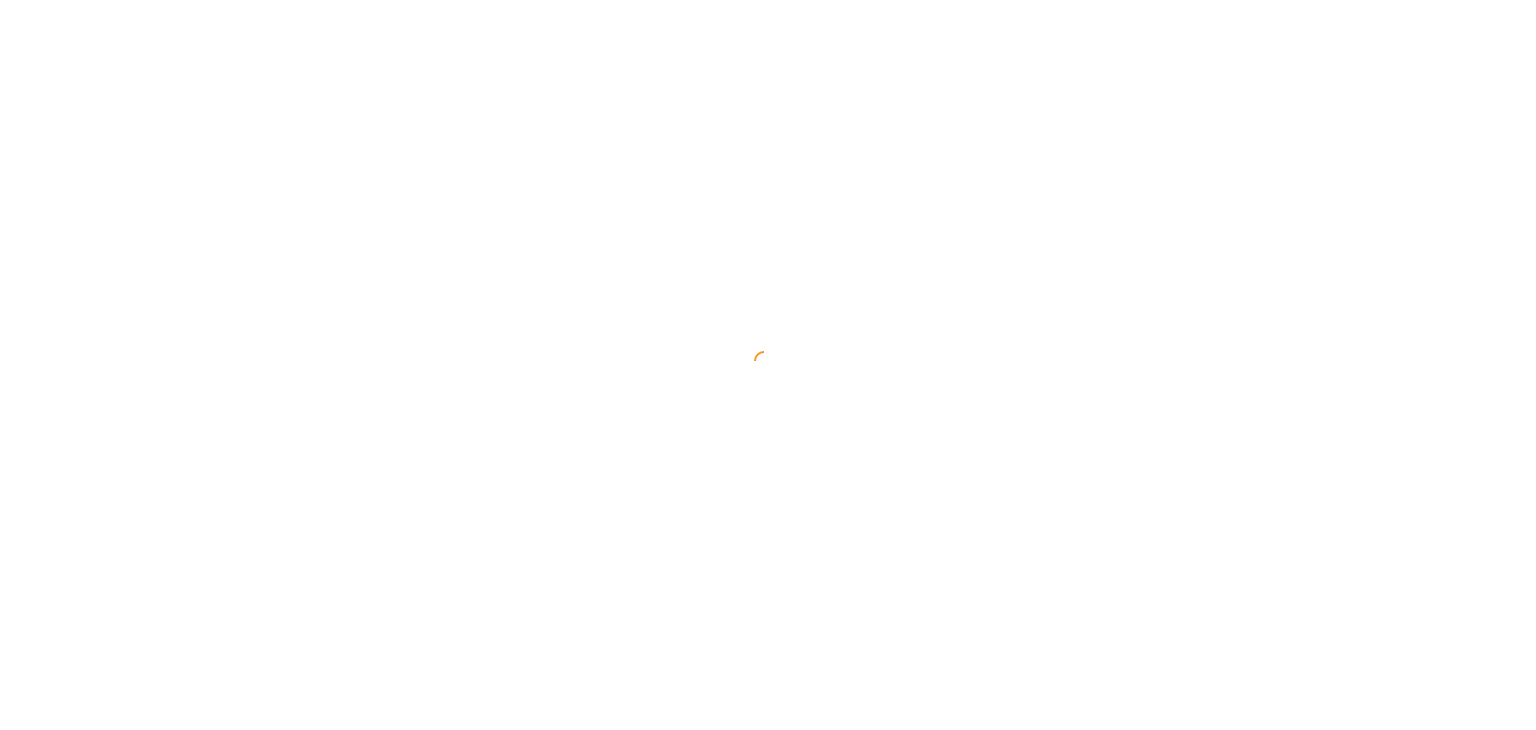 select on "MY" 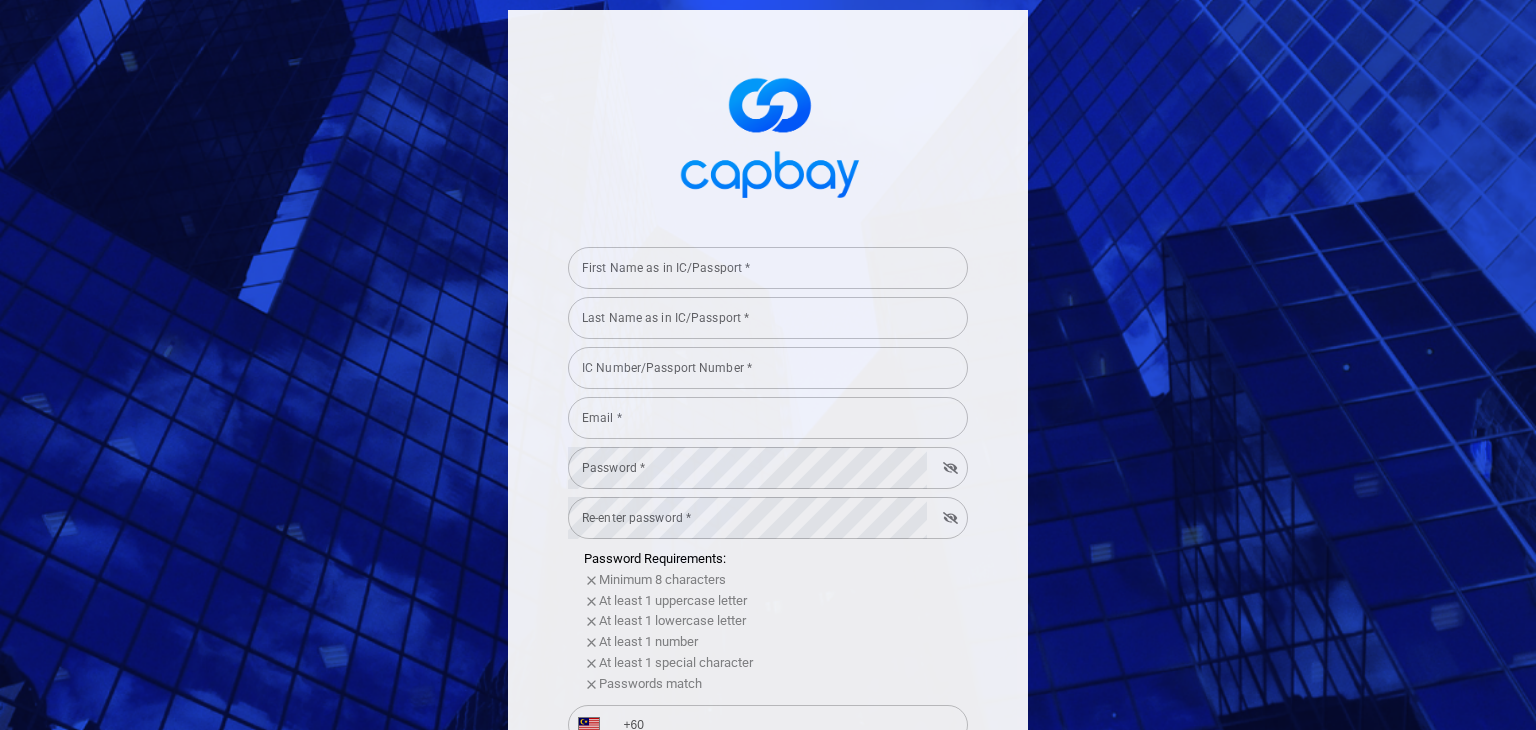 type on "[EMAIL_ADDRESS][DOMAIN_NAME]" 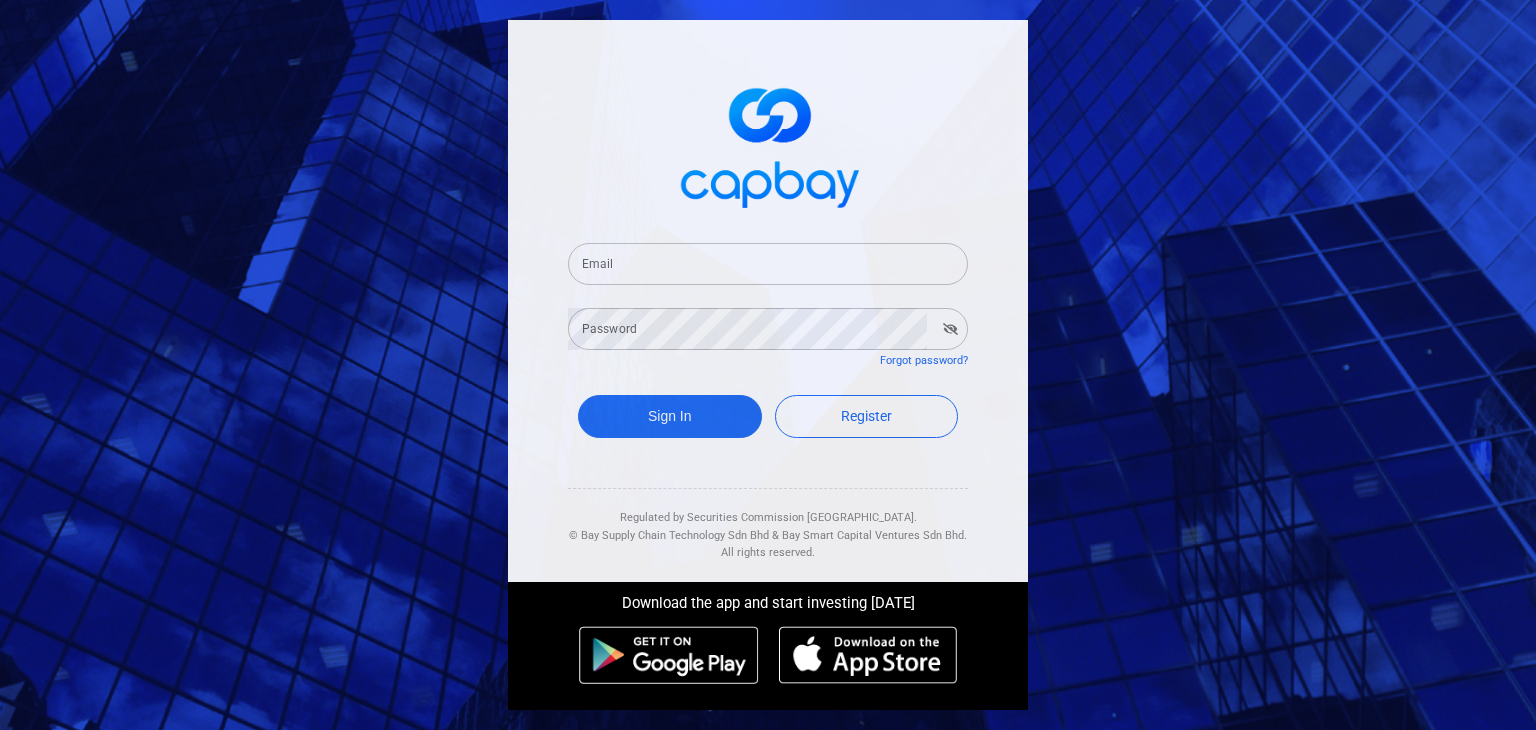 type on "[EMAIL_ADDRESS][DOMAIN_NAME]" 